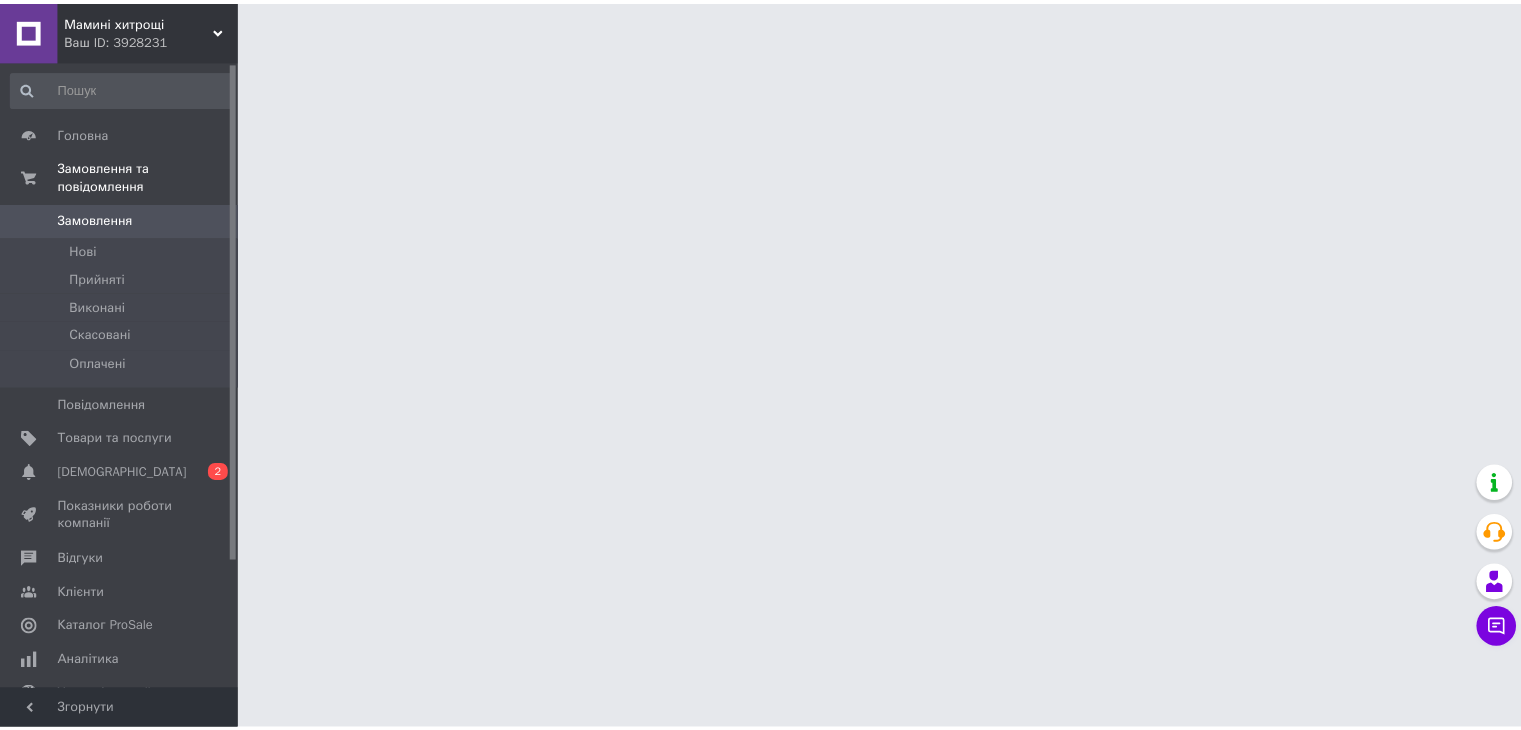 scroll, scrollTop: 0, scrollLeft: 0, axis: both 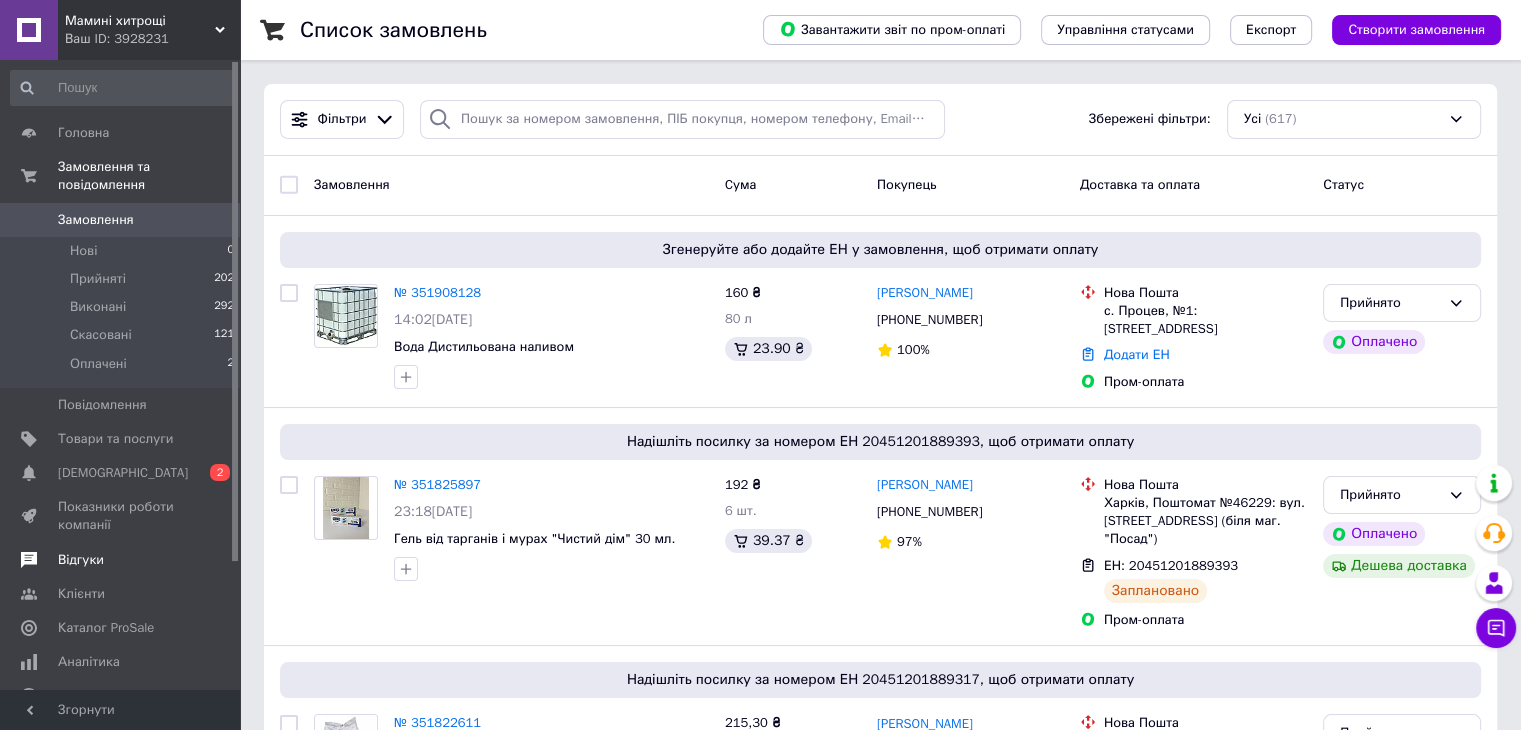 click on "Відгуки" at bounding box center (81, 560) 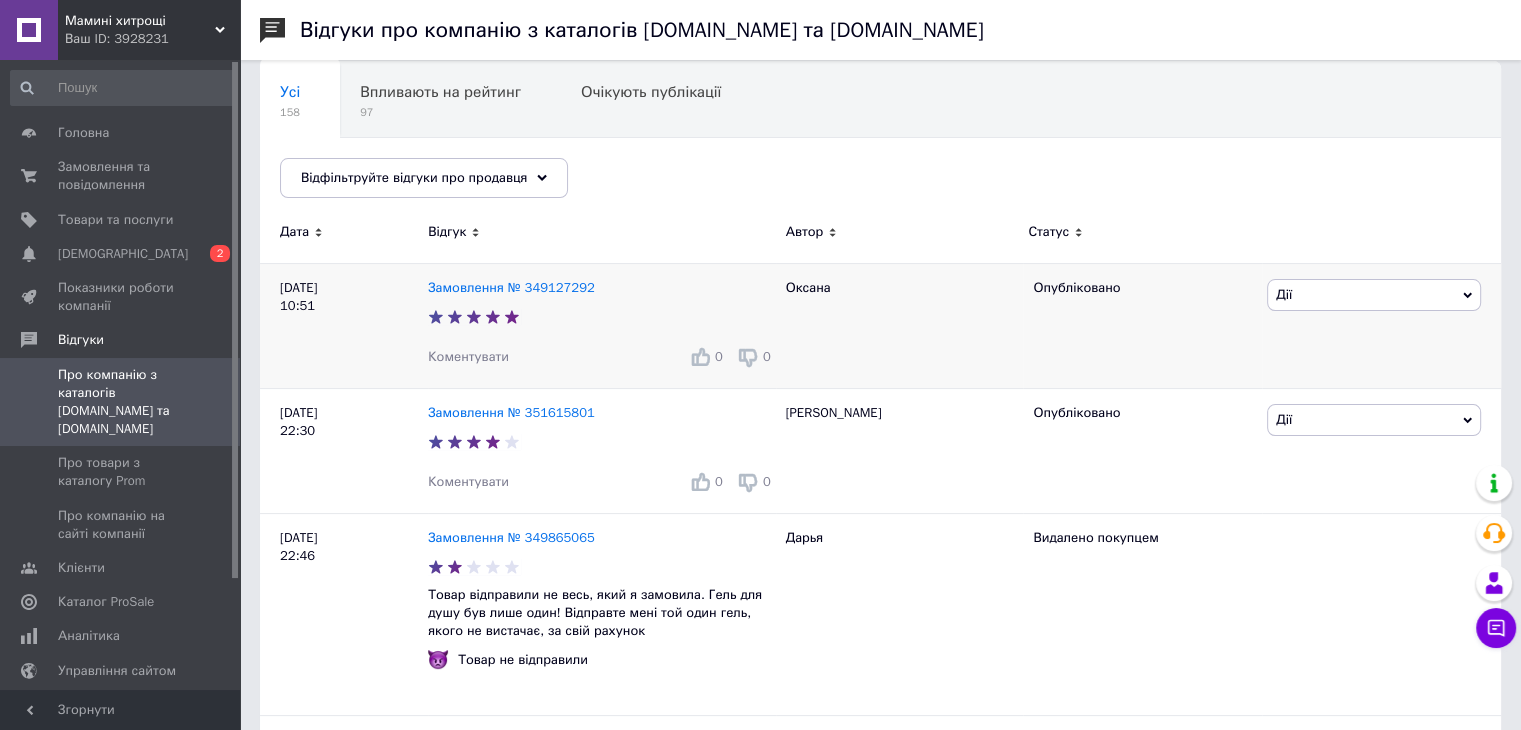 scroll, scrollTop: 200, scrollLeft: 0, axis: vertical 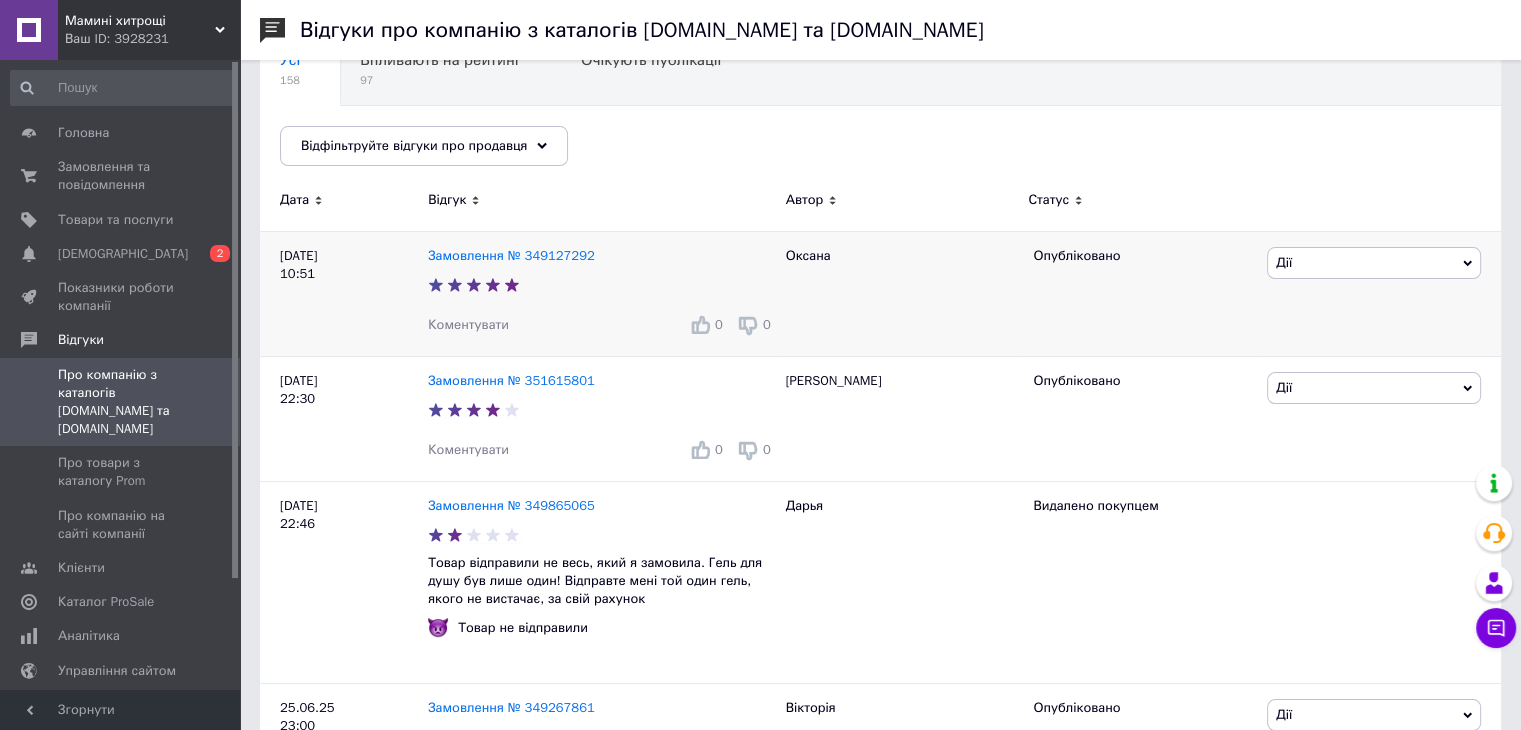 click on "Коментувати" at bounding box center (468, 324) 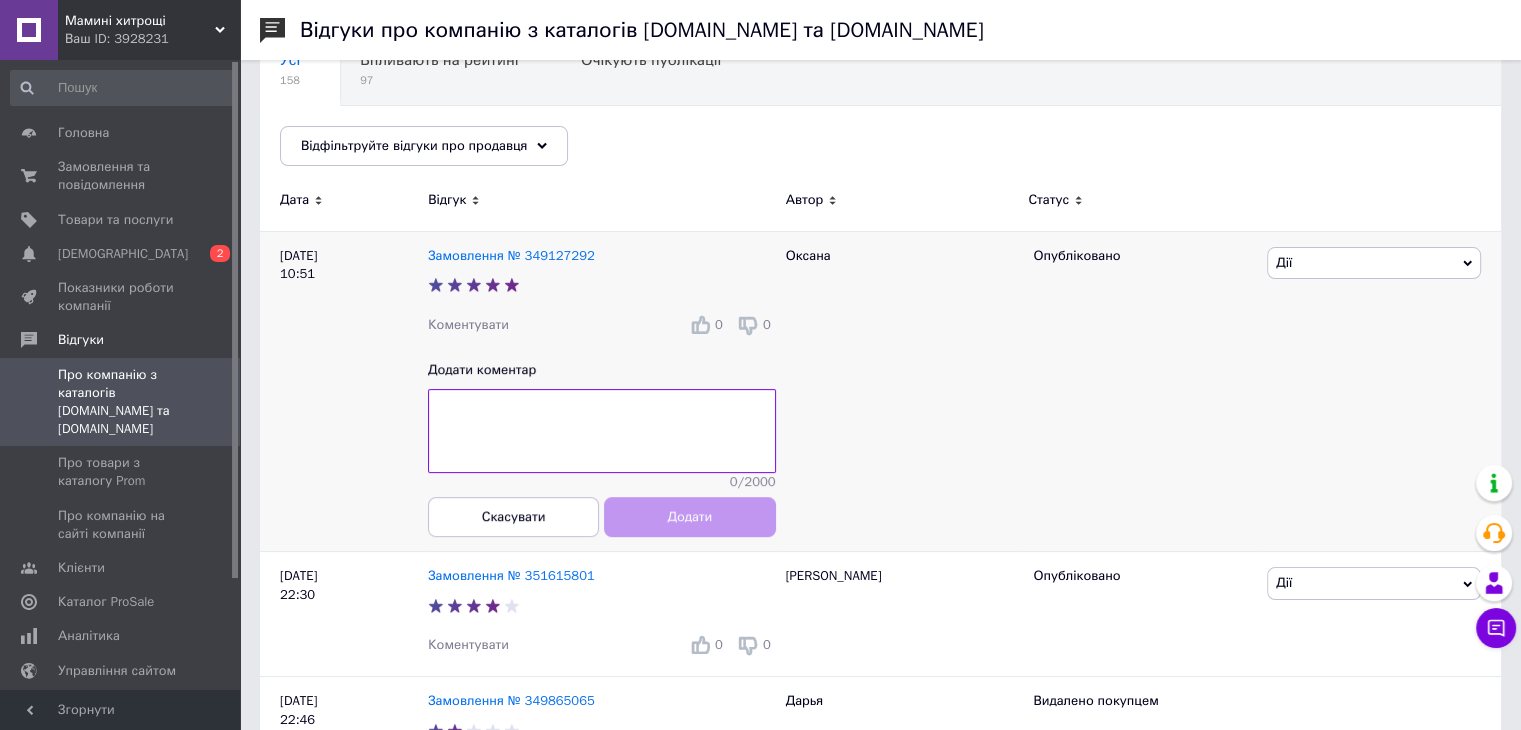 click at bounding box center (602, 431) 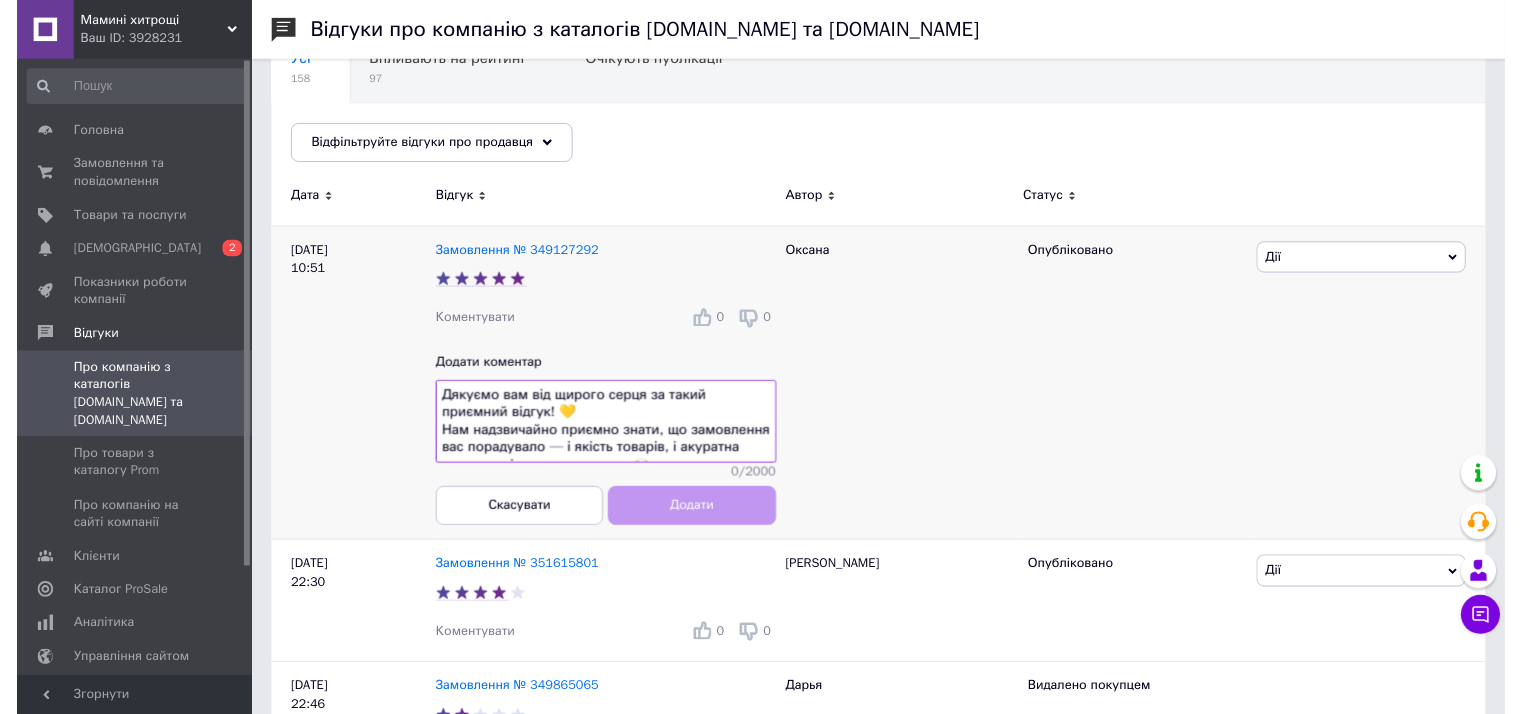 scroll, scrollTop: 252, scrollLeft: 0, axis: vertical 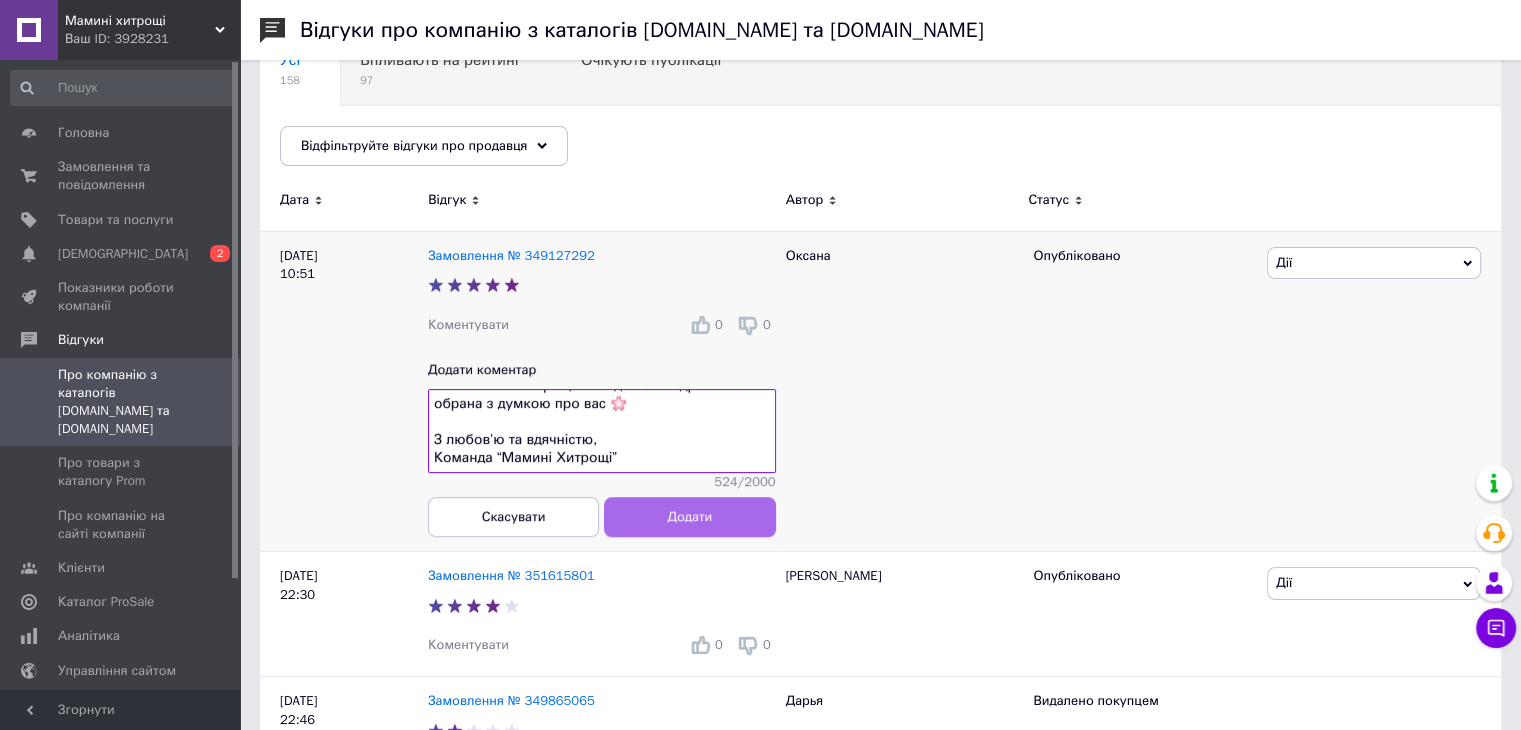 type on "Дякуємо вам від щирого серця за такий приємний відгук! 💛
Нам надзвичайно приємно знати, що замовлення вас порадувало — і якість товарів, і акуратна упаковка, і швидка доставка 🙌
Ми вкладаємо частинку душі в кожне замовлення, бо віримо, що чистота вдома — це не просто побут, а затишок, турбота й любов до рідних 🏡
Щиро раді, що наш сервіс залишив приємне враження. Завжди будемо раді бачити вас знову в «Маминих Хитрощах» — де кожна дрібничка обрана з думкою про вас 🌸
З любов’ю та вдячністю,
Команда “Мамині Хитрощі”" 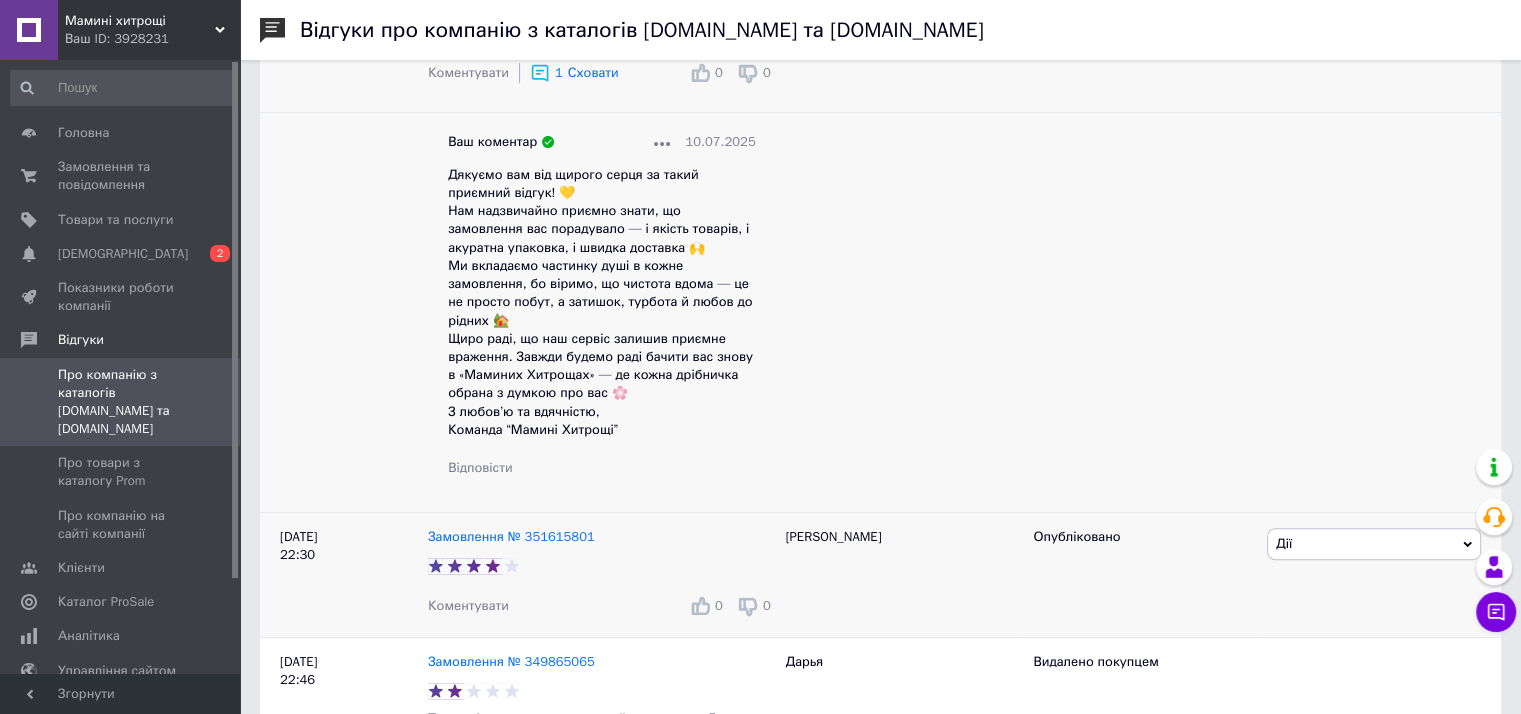 scroll, scrollTop: 600, scrollLeft: 0, axis: vertical 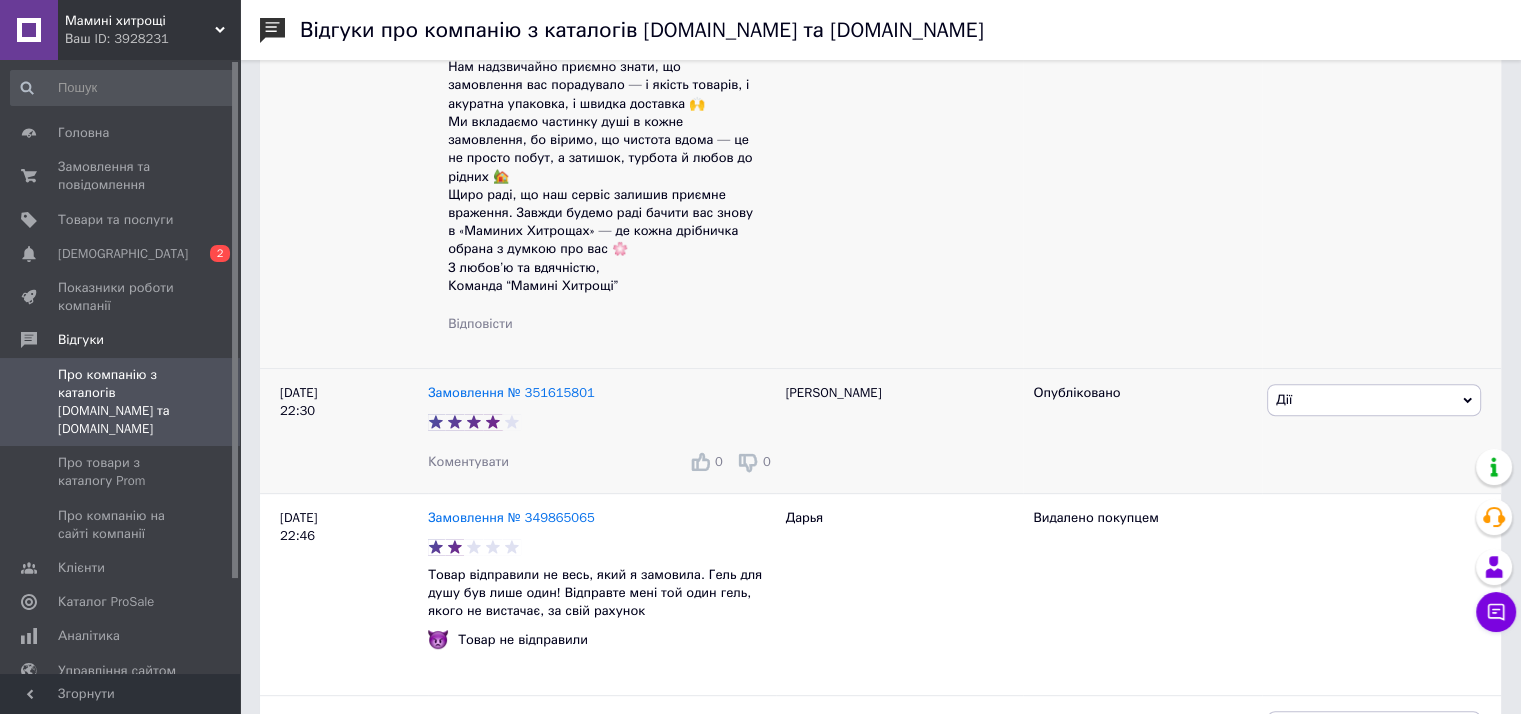 click on "Коментувати" at bounding box center (468, 461) 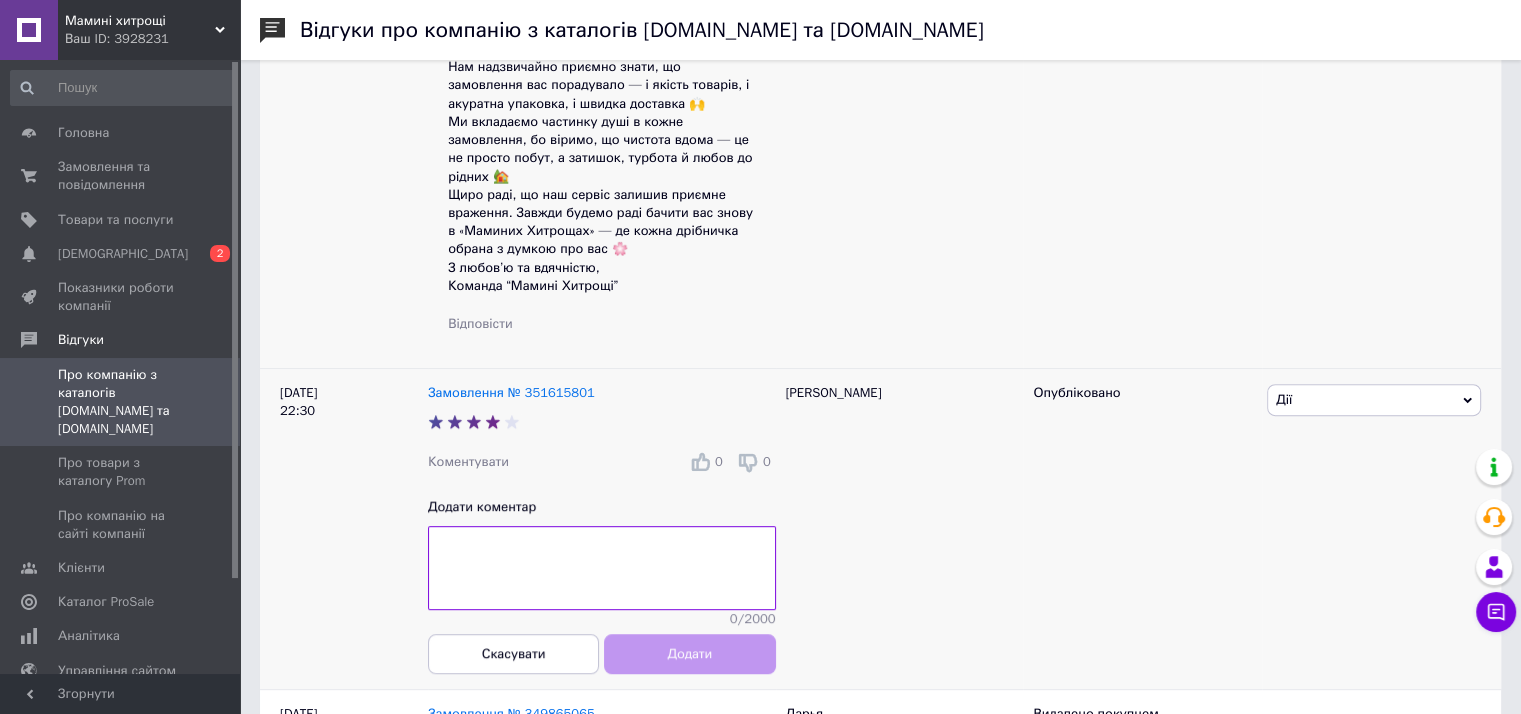 click at bounding box center [602, 568] 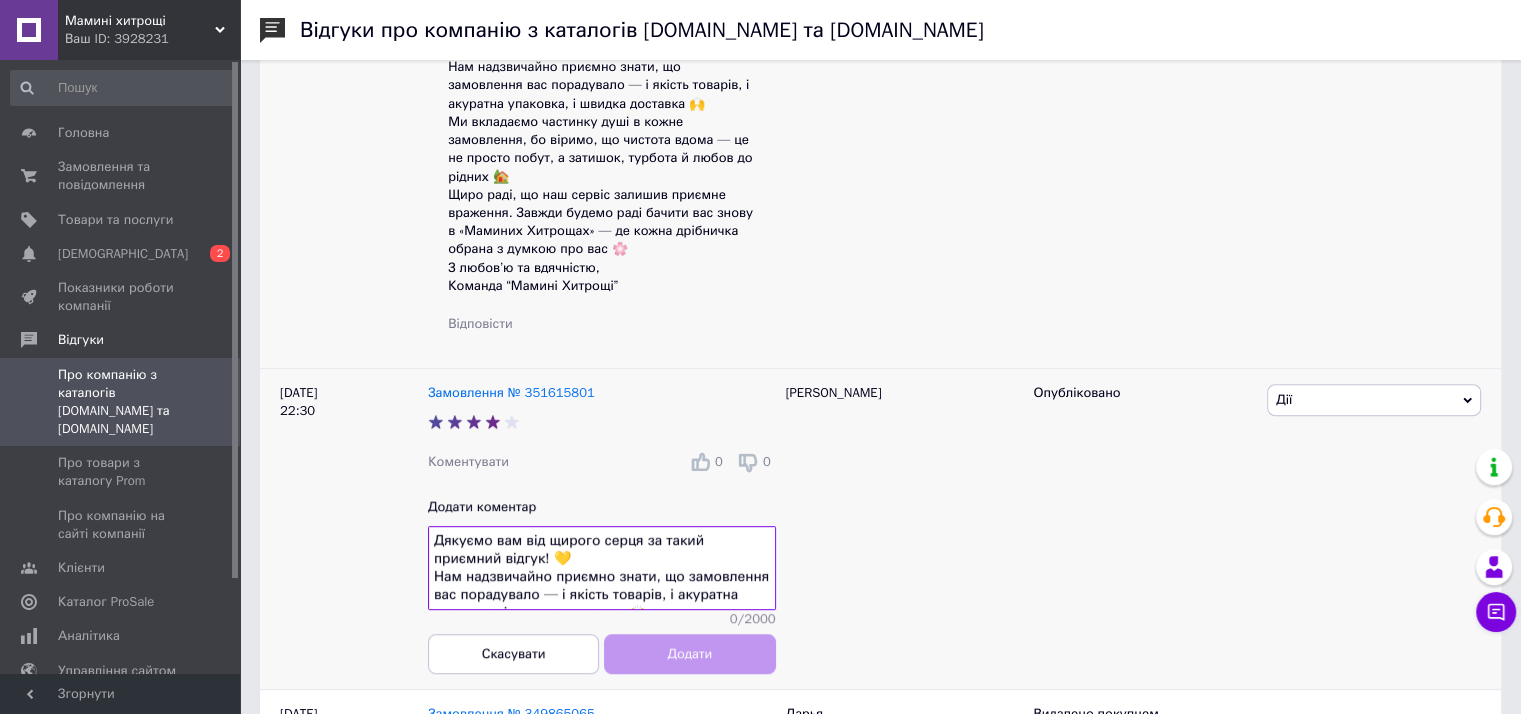 scroll, scrollTop: 253, scrollLeft: 0, axis: vertical 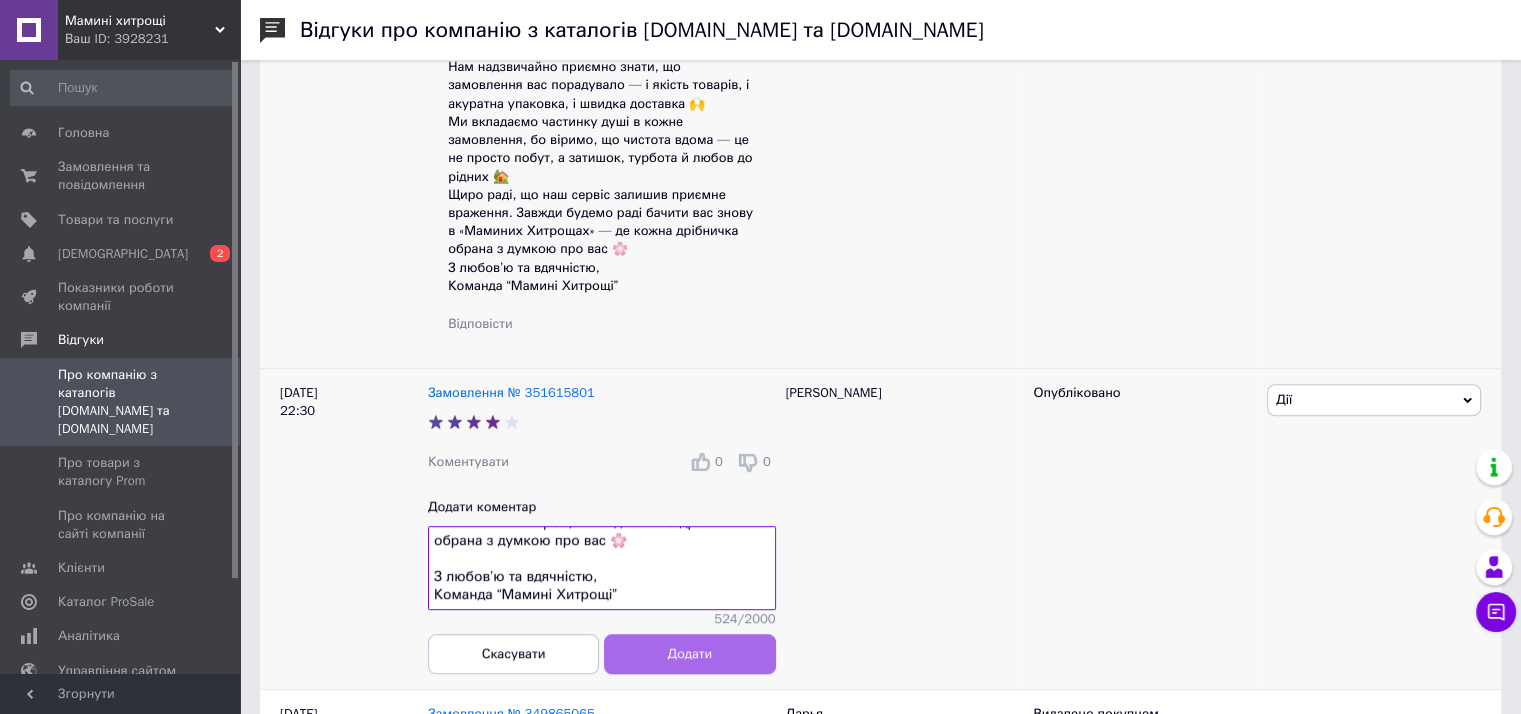 type on "Дякуємо вам від щирого серця за такий приємний відгук! 💛
Нам надзвичайно приємно знати, що замовлення вас порадувало — і якість товарів, і акуратна упаковка, і швидка доставка 🙌
Ми вкладаємо частинку душі в кожне замовлення, бо віримо, що чистота вдома — це не просто побут, а затишок, турбота й любов до рідних 🏡
Щиро раді, що наш сервіс залишив приємне враження. Завжди будемо раді бачити вас знову в «Маминих Хитрощах» — де кожна дрібничка обрана з думкою про вас 🌸
З любов’ю та вдячністю,
Команда “Мамині Хитрощі”" 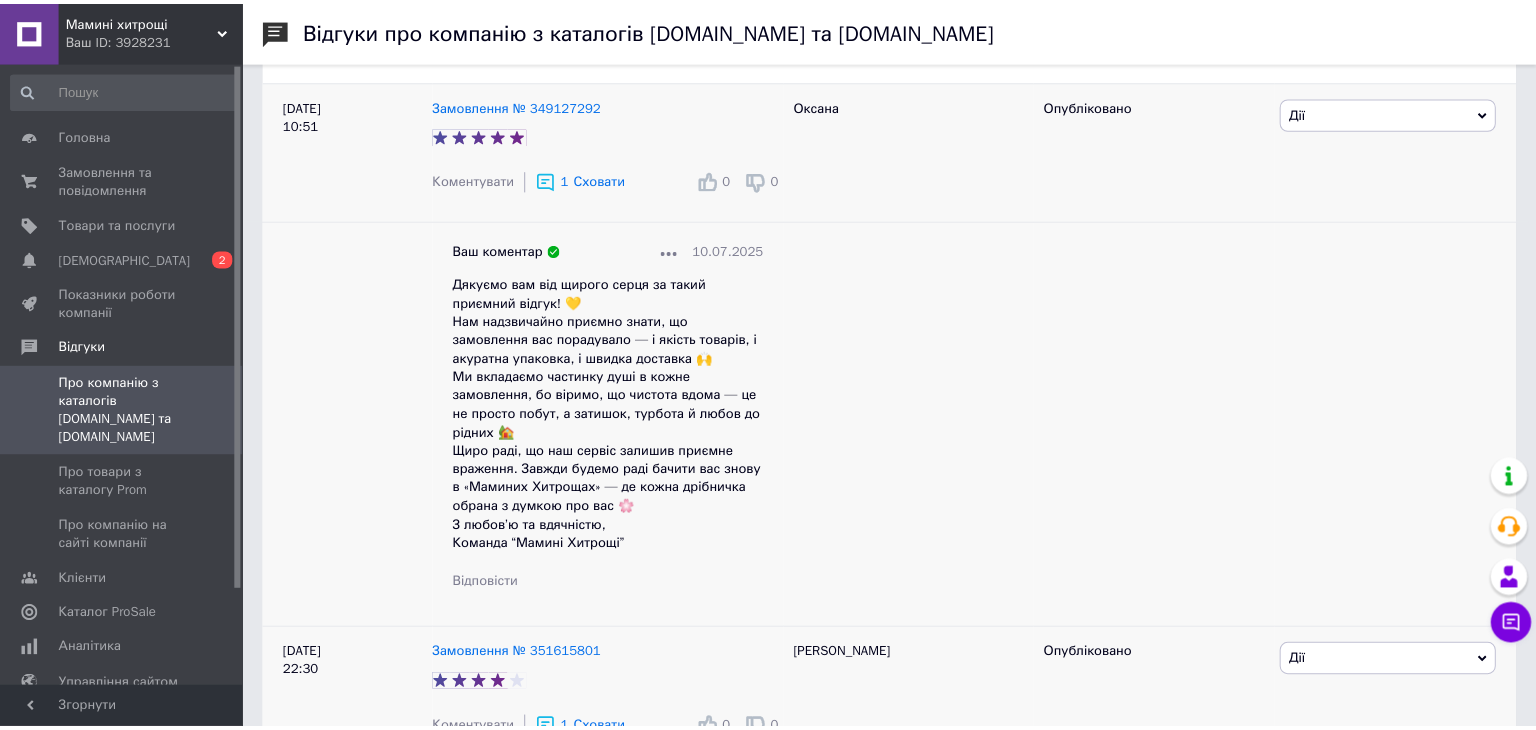 scroll, scrollTop: 0, scrollLeft: 0, axis: both 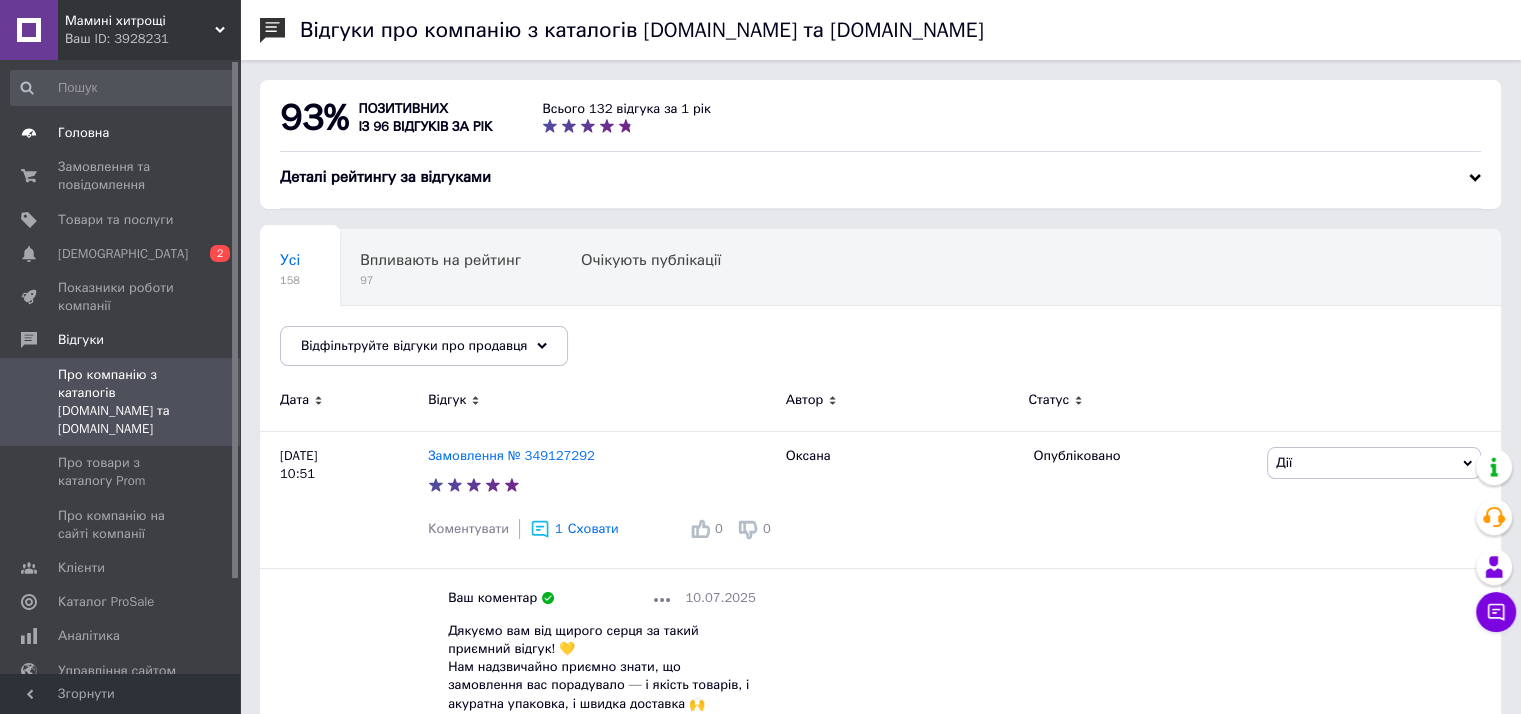 click on "Головна" at bounding box center [83, 133] 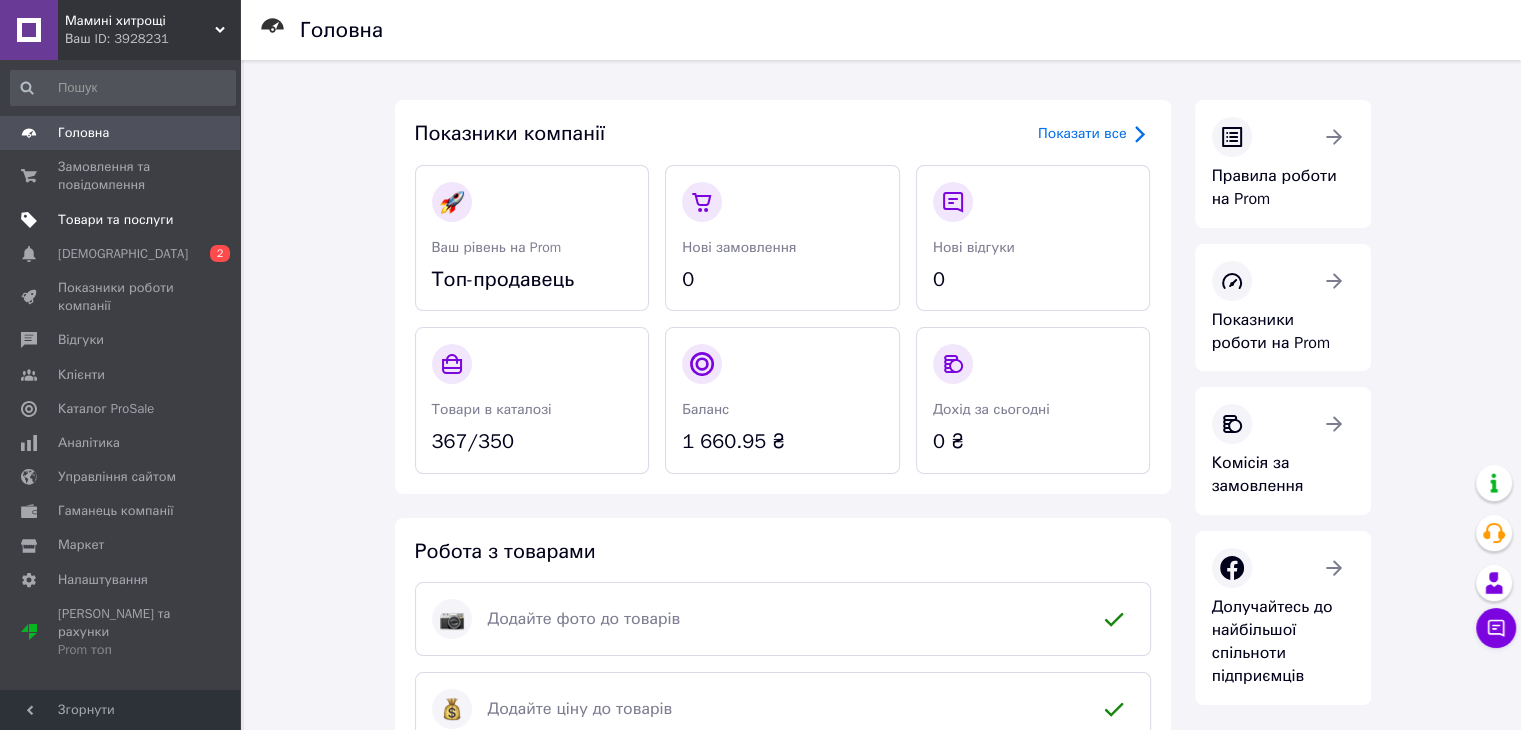 click on "Товари та послуги" at bounding box center (115, 220) 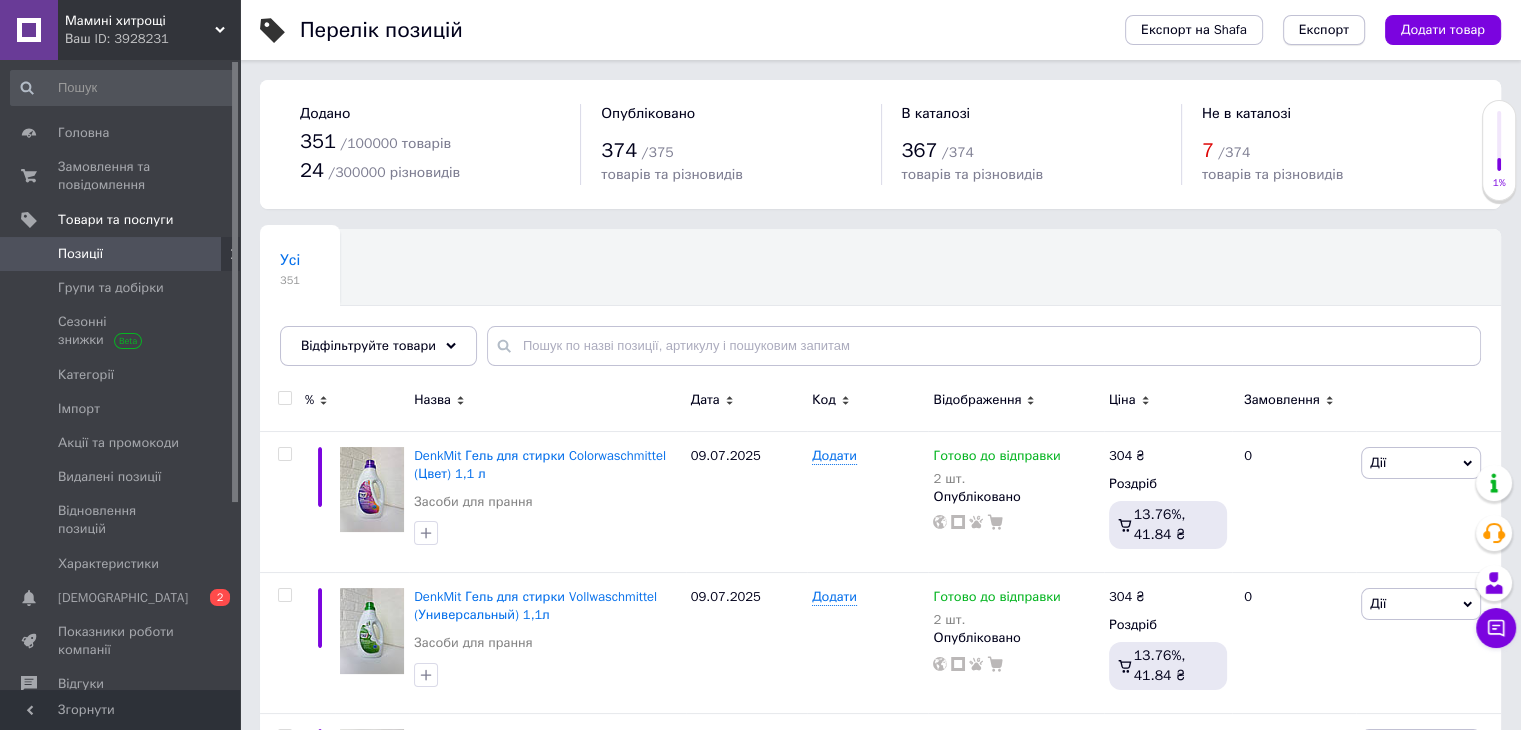click on "Експорт" at bounding box center [1324, 30] 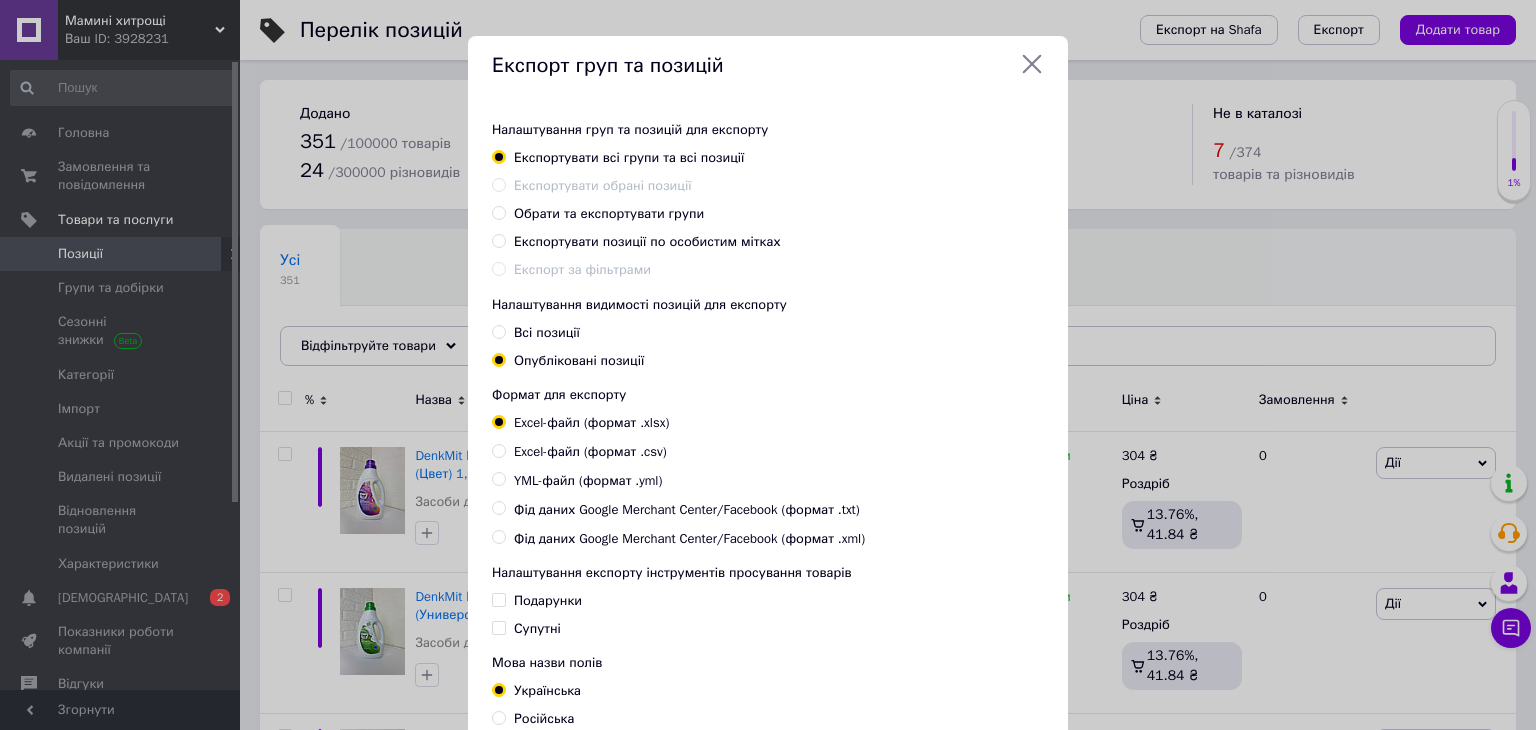 click on "YML-файл (формат .yml)" at bounding box center (498, 478) 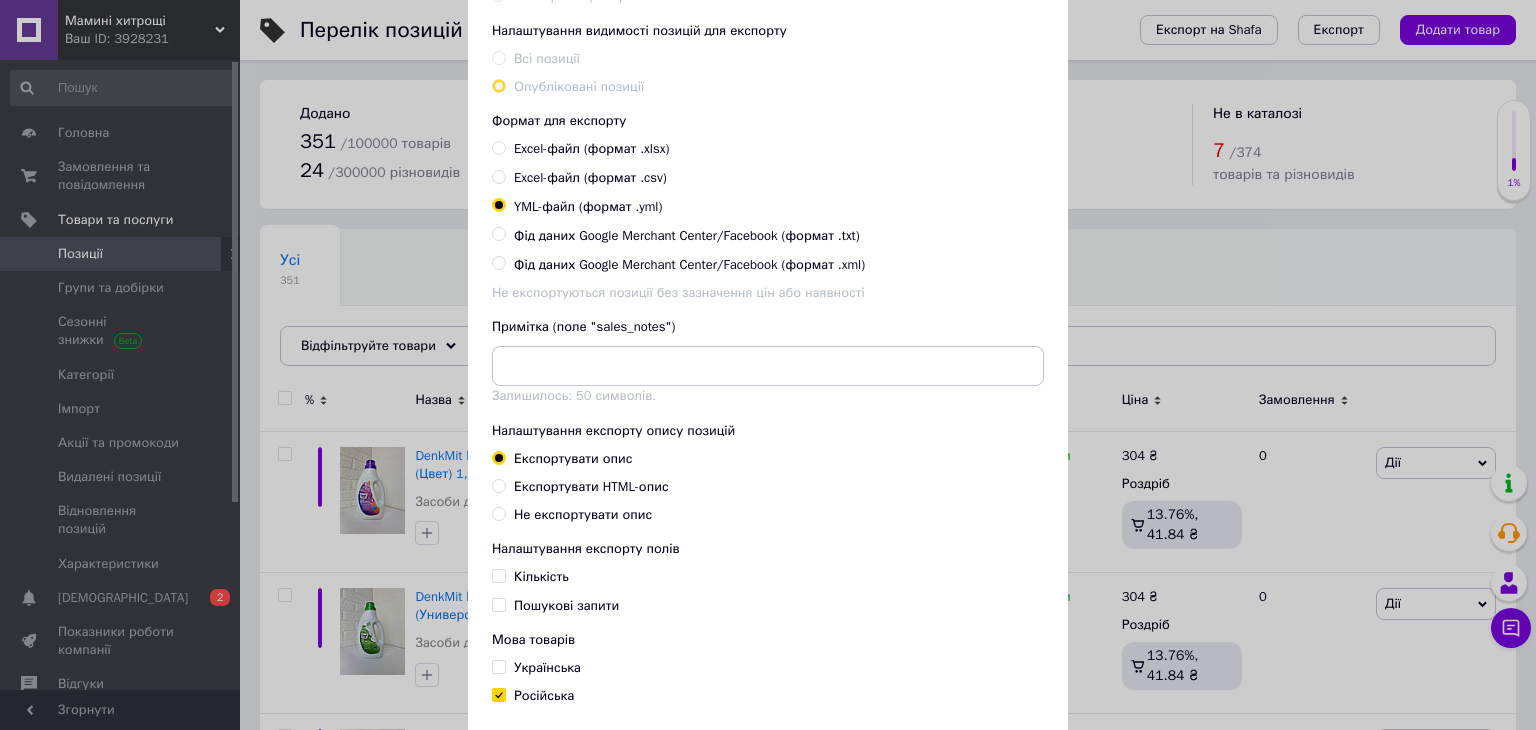 scroll, scrollTop: 300, scrollLeft: 0, axis: vertical 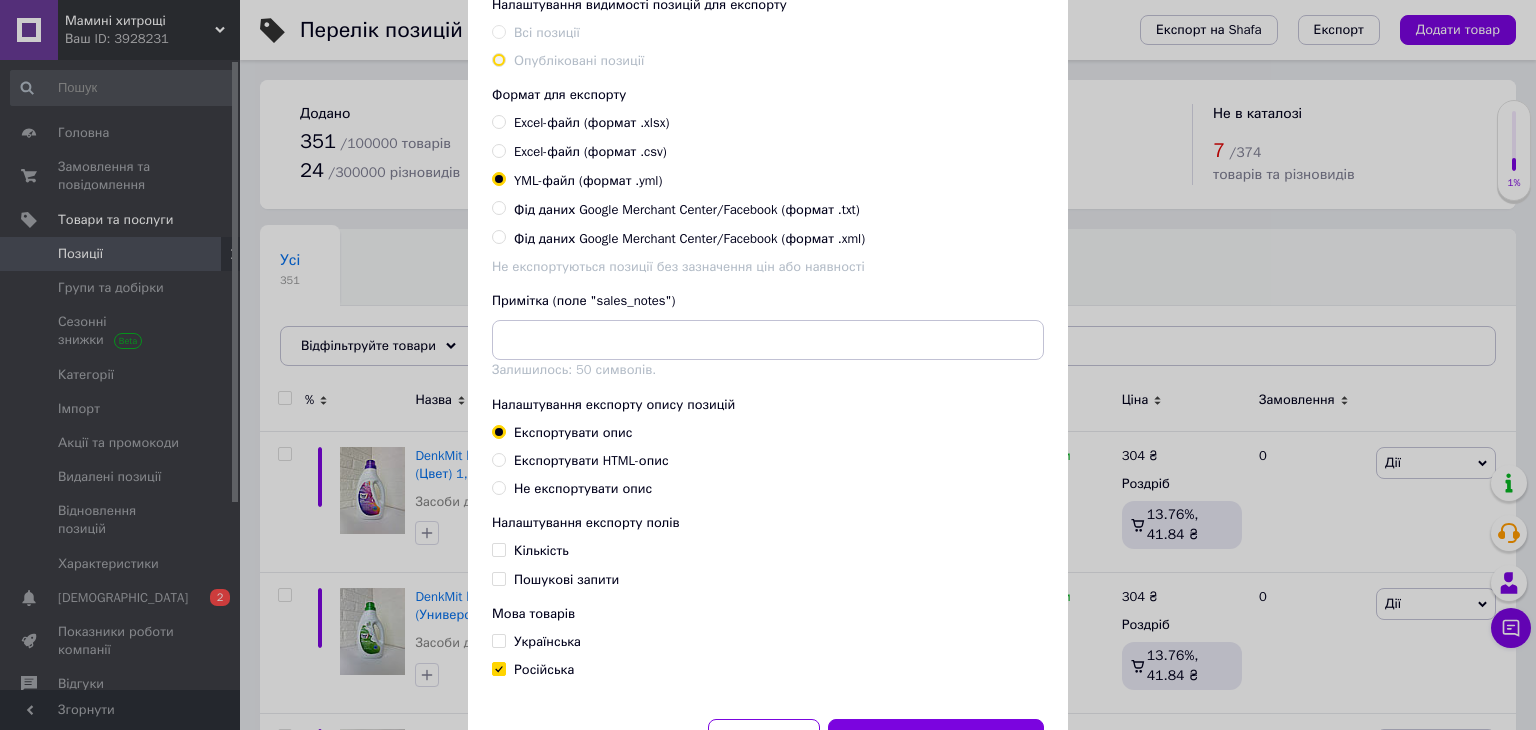 click on "Кількість" at bounding box center (498, 549) 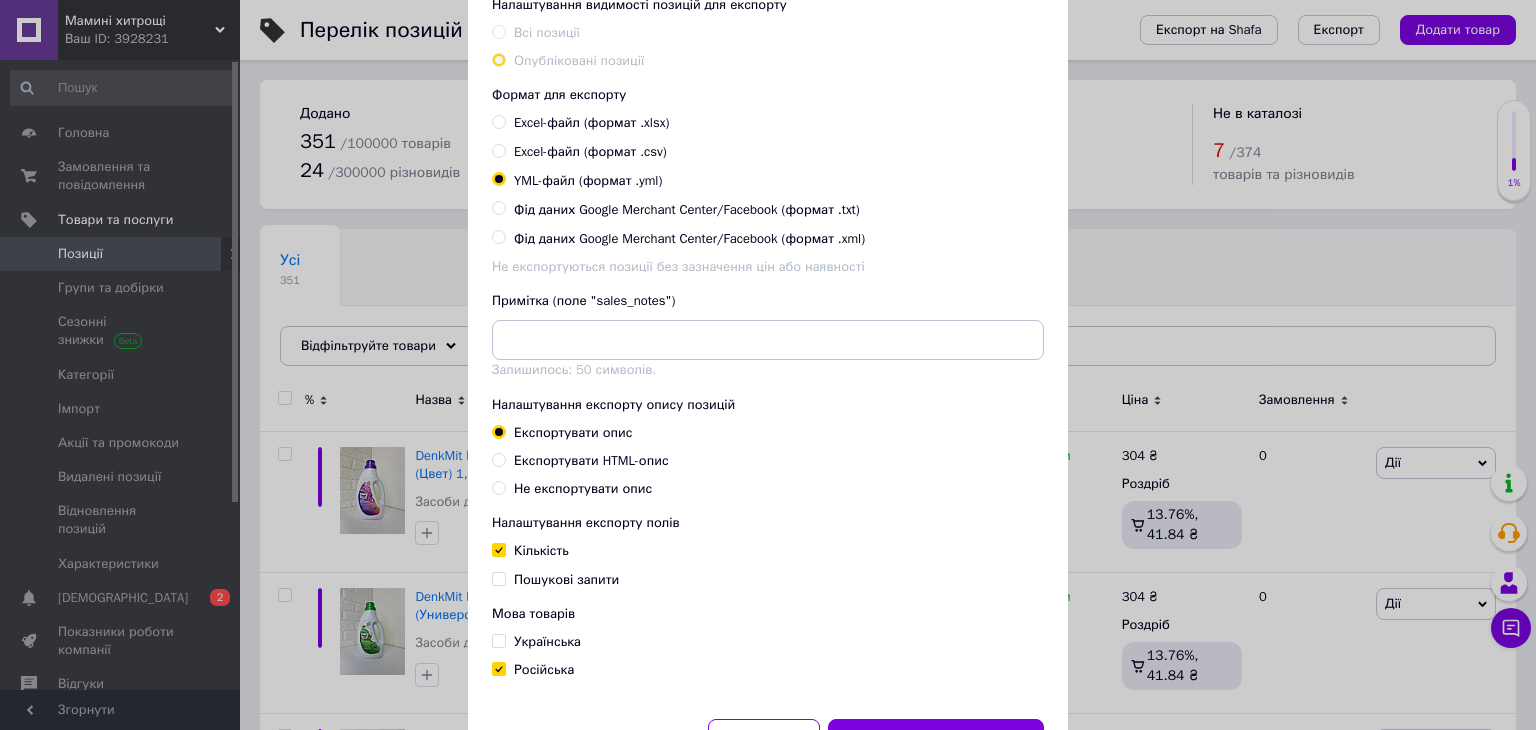 checkbox on "true" 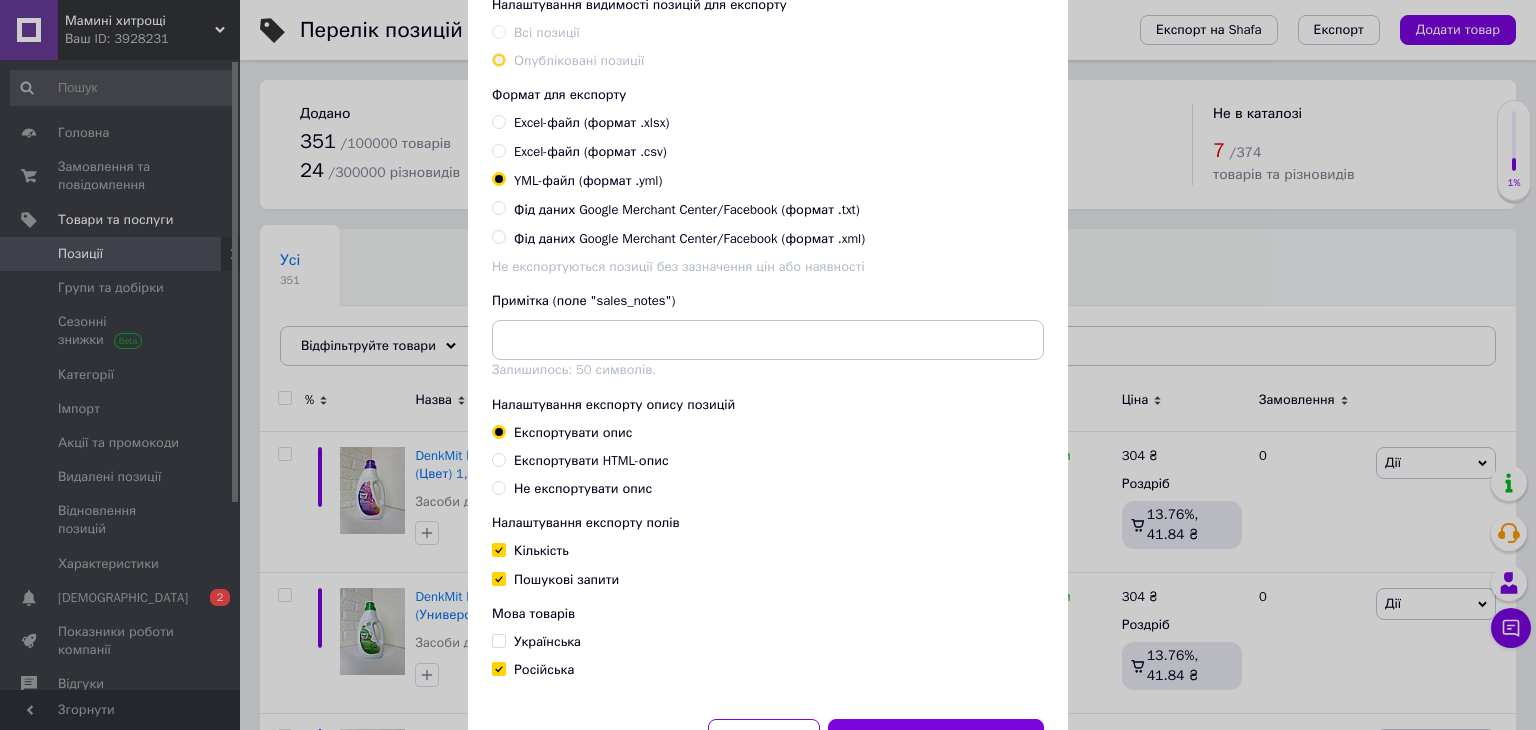 checkbox on "true" 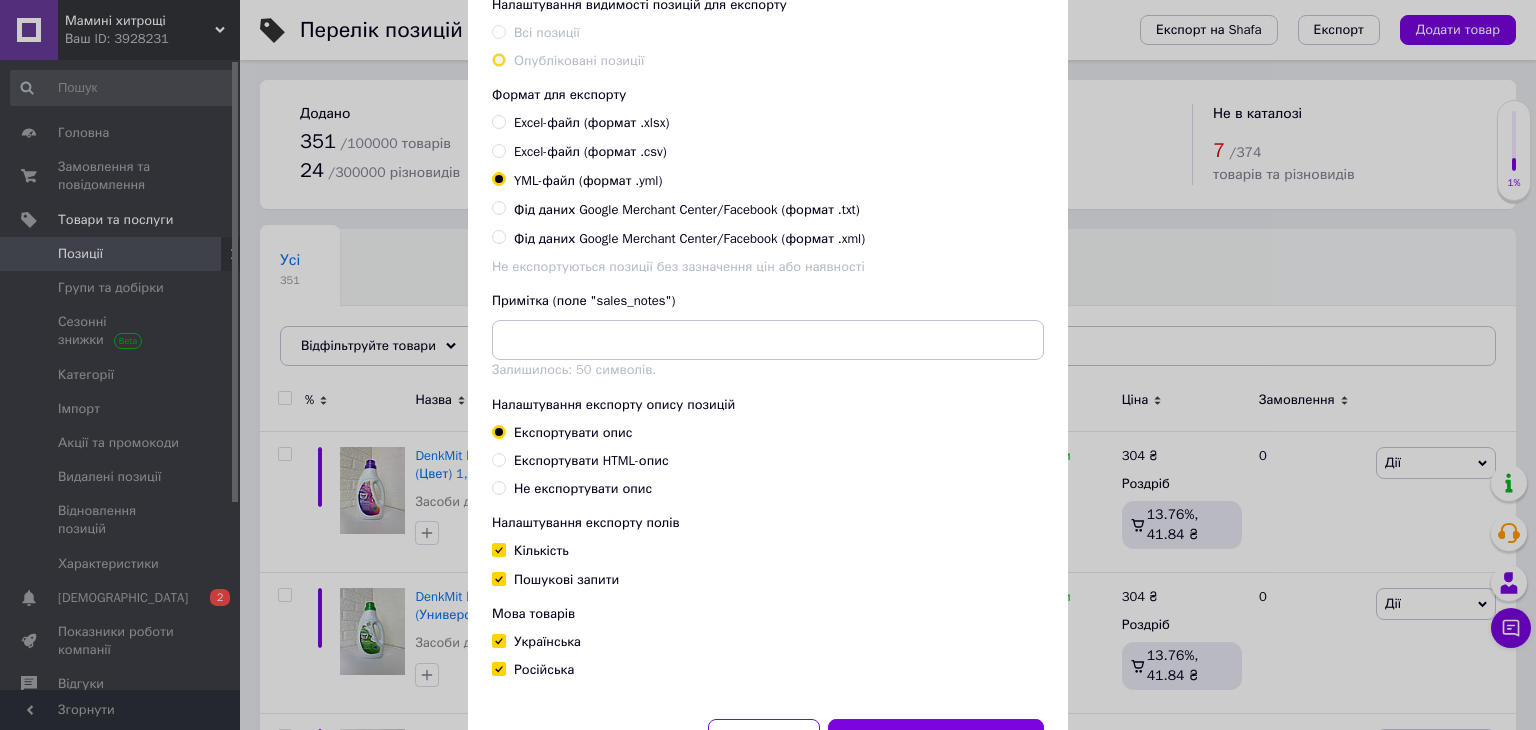 checkbox on "true" 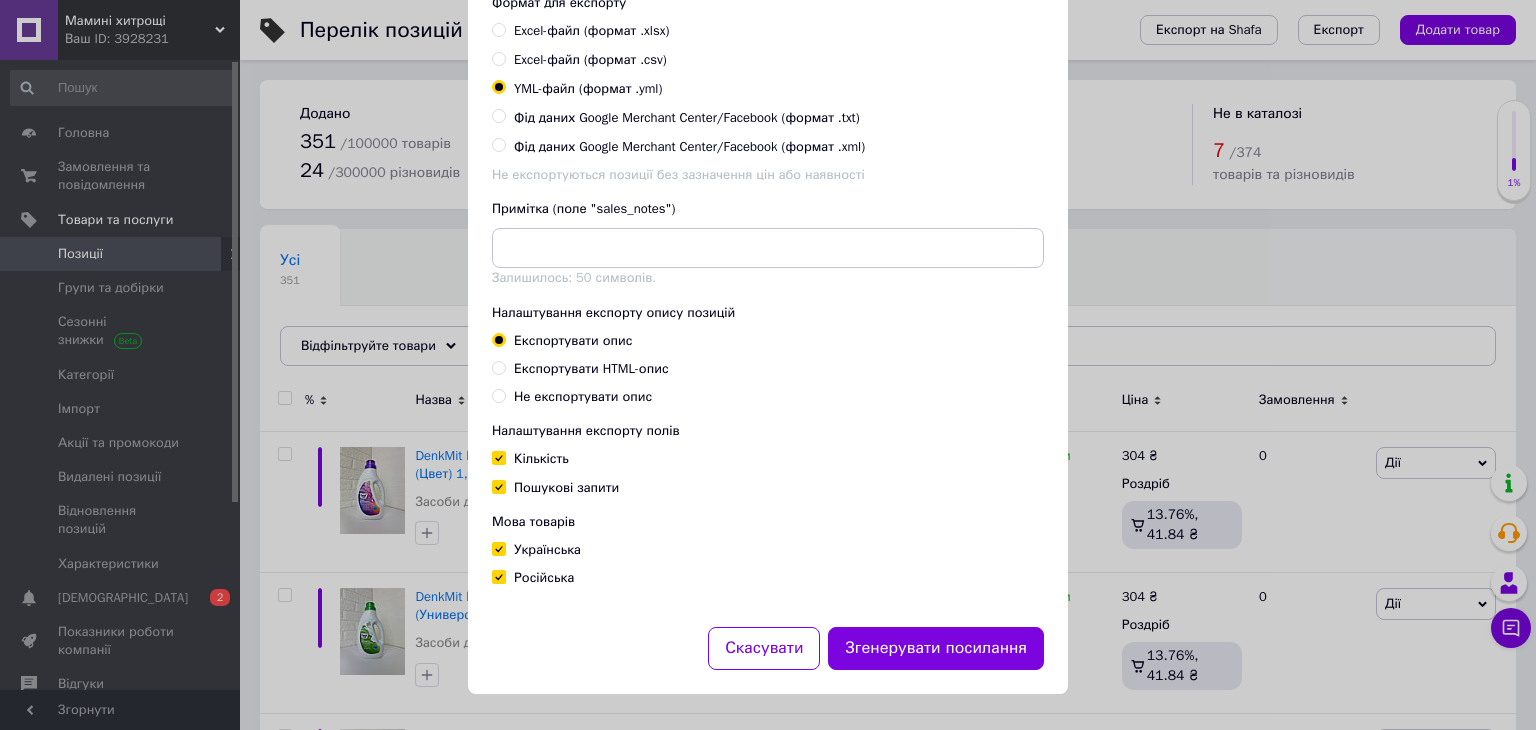 scroll, scrollTop: 396, scrollLeft: 0, axis: vertical 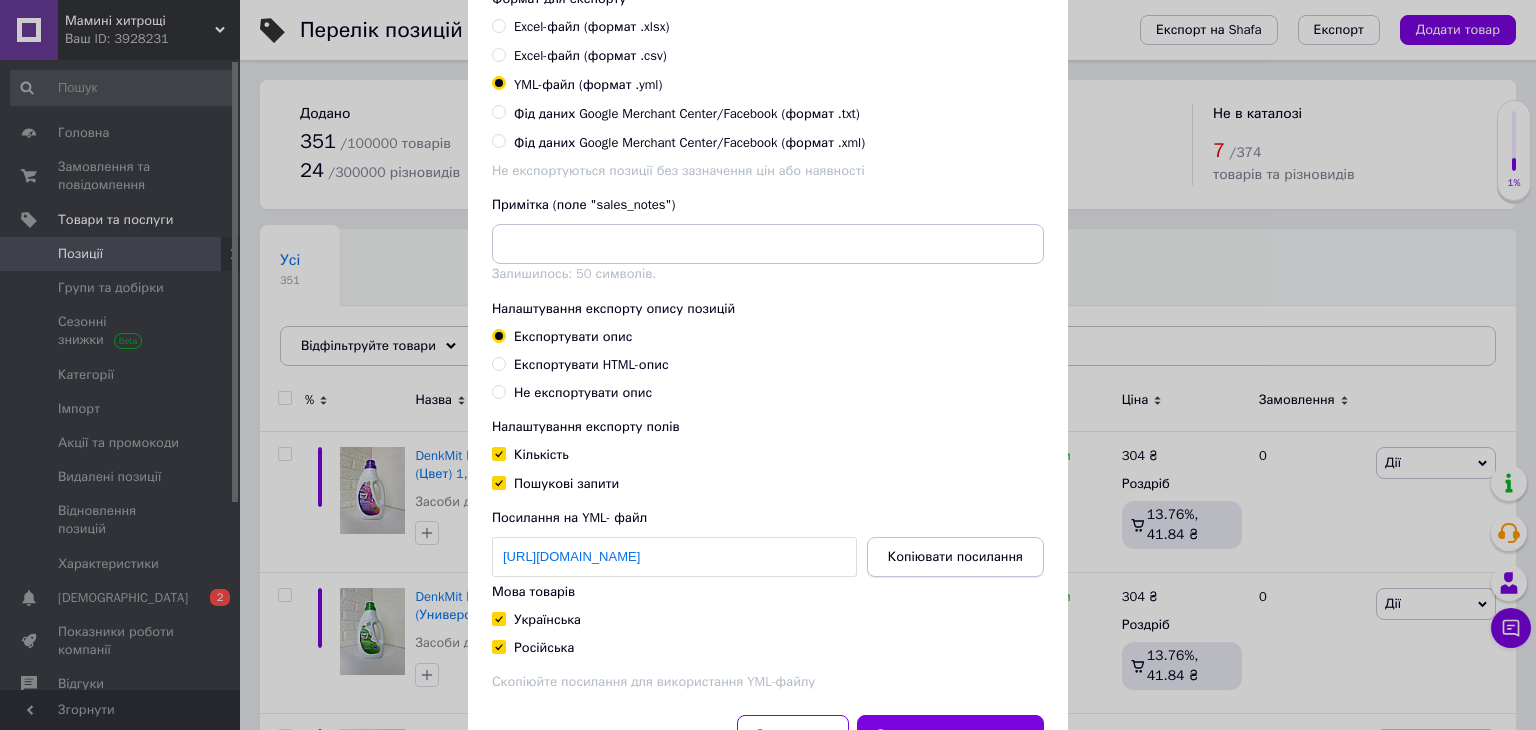 click on "Копіювати посилання" at bounding box center (955, 557) 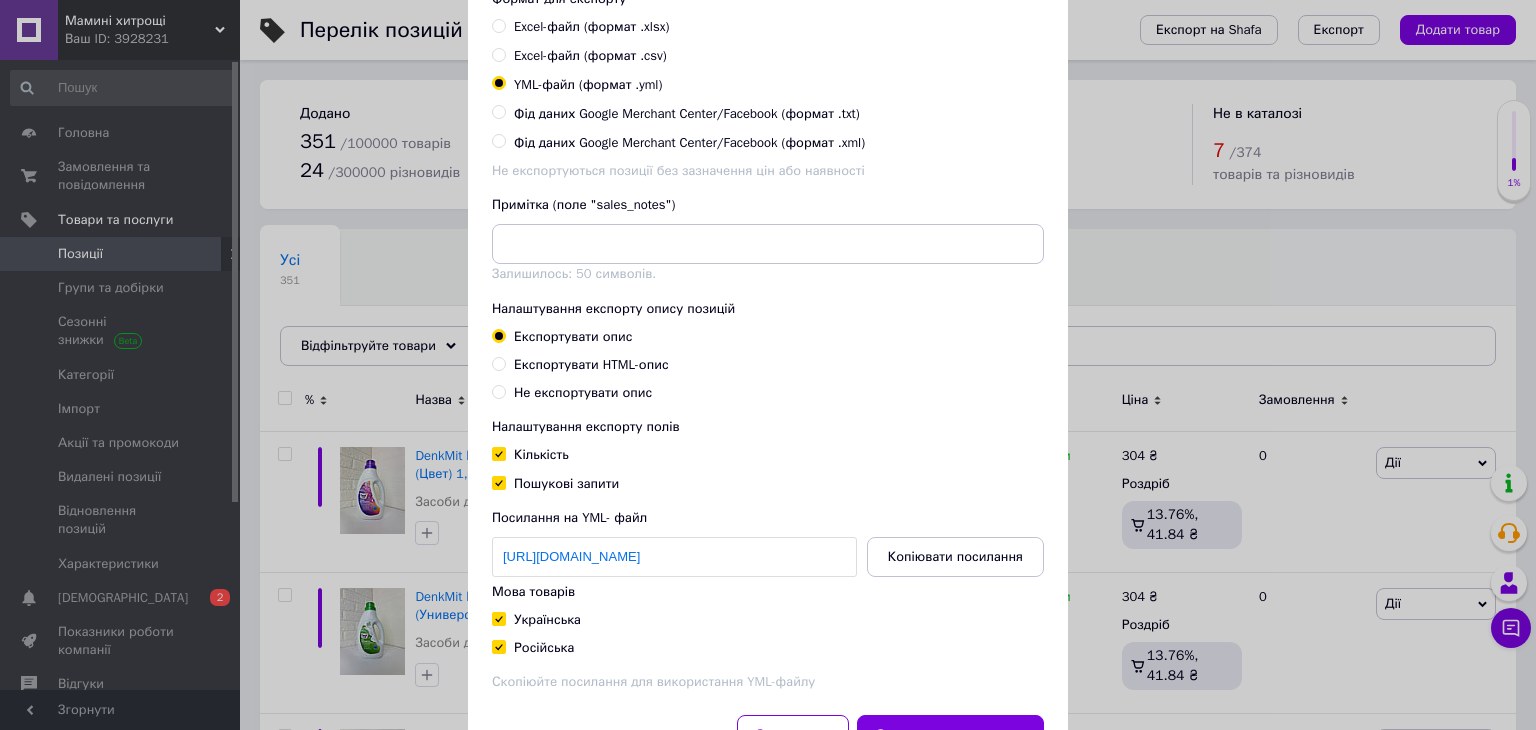 click on "Експорт груп та позицій Налаштування груп та позицій для експорту Експортувати всі групи та всі позиції Експортувати обрані позиції Обрати та експортувати групи Експортувати позиції по особистим мітках Експорт за фільтрами Налаштування видимості позицій для експорту Всі позиції Опубліковані позиції Формат для експорту Excel-файл (формат .xlsx) Excel-файл (формат .csv) YML-файл (формат .yml) Фід даних Google Merchant Center/Facebook (формат .txt) Фід даних Google Merchant Center/Facebook (формат .xml) Не експортуються позиції без зазначення цін або наявності Примітка  (поле "sales_notes") Кількість" at bounding box center [768, 211] 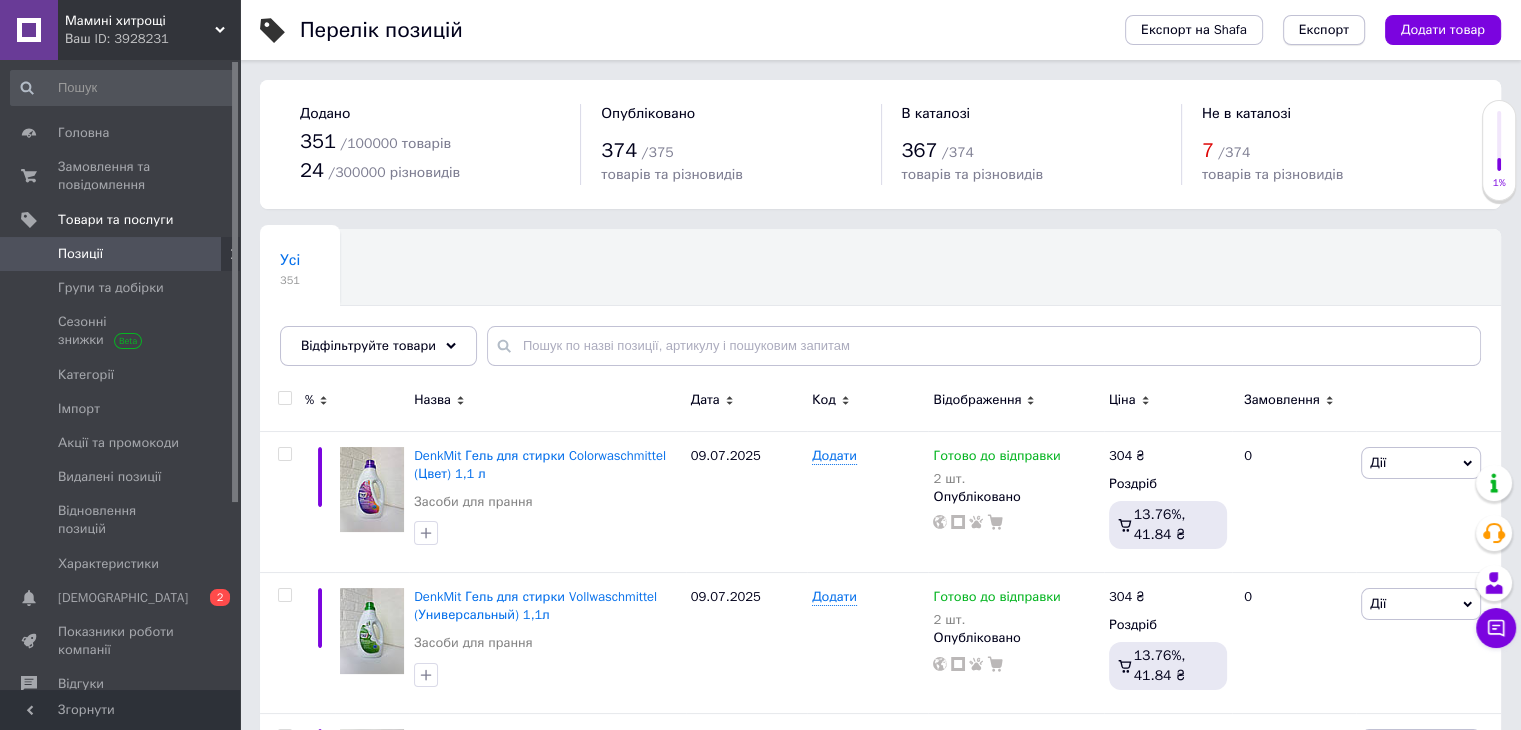 click on "Експорт" at bounding box center (1324, 30) 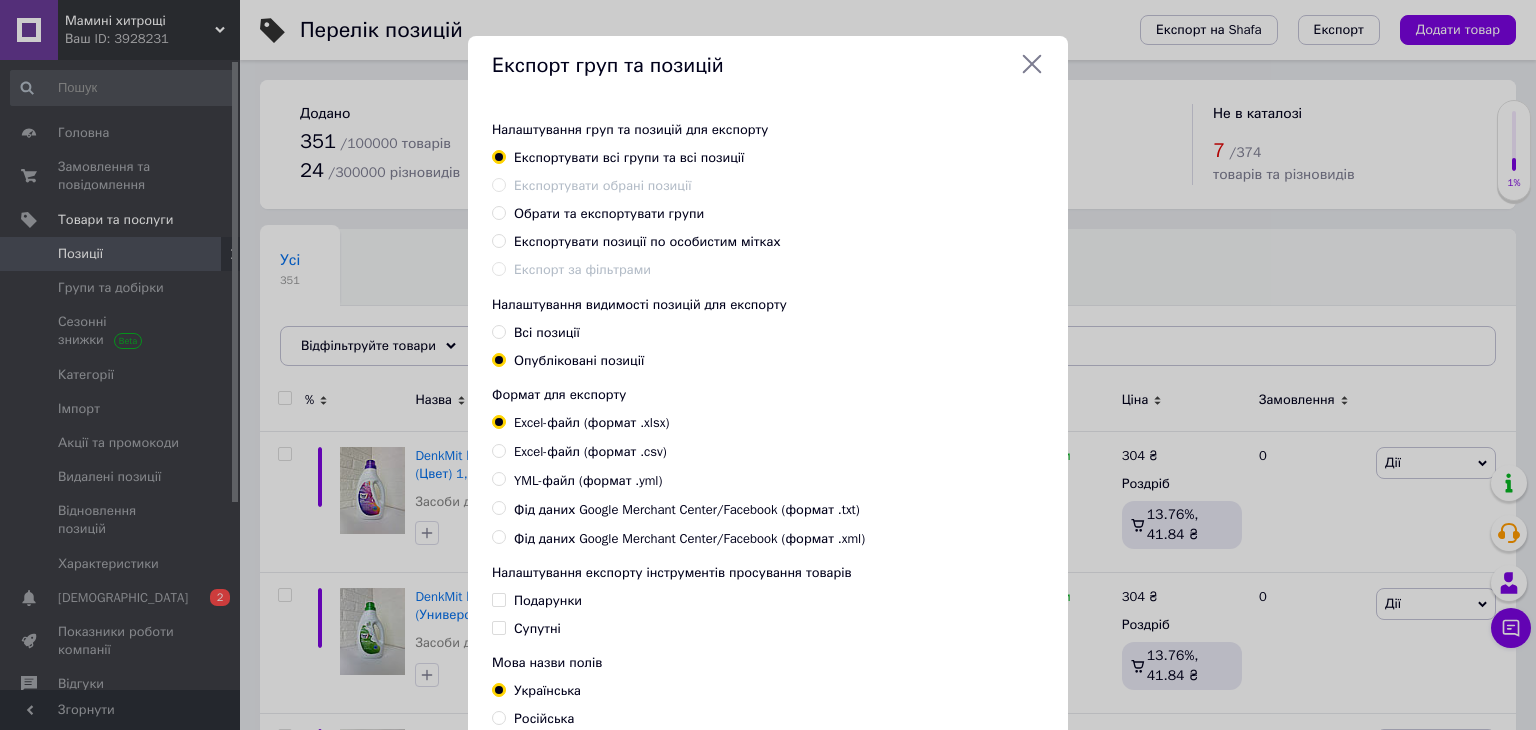 click on "Фід даних Google Merchant Center/Facebook (формат .xml)" at bounding box center [498, 536] 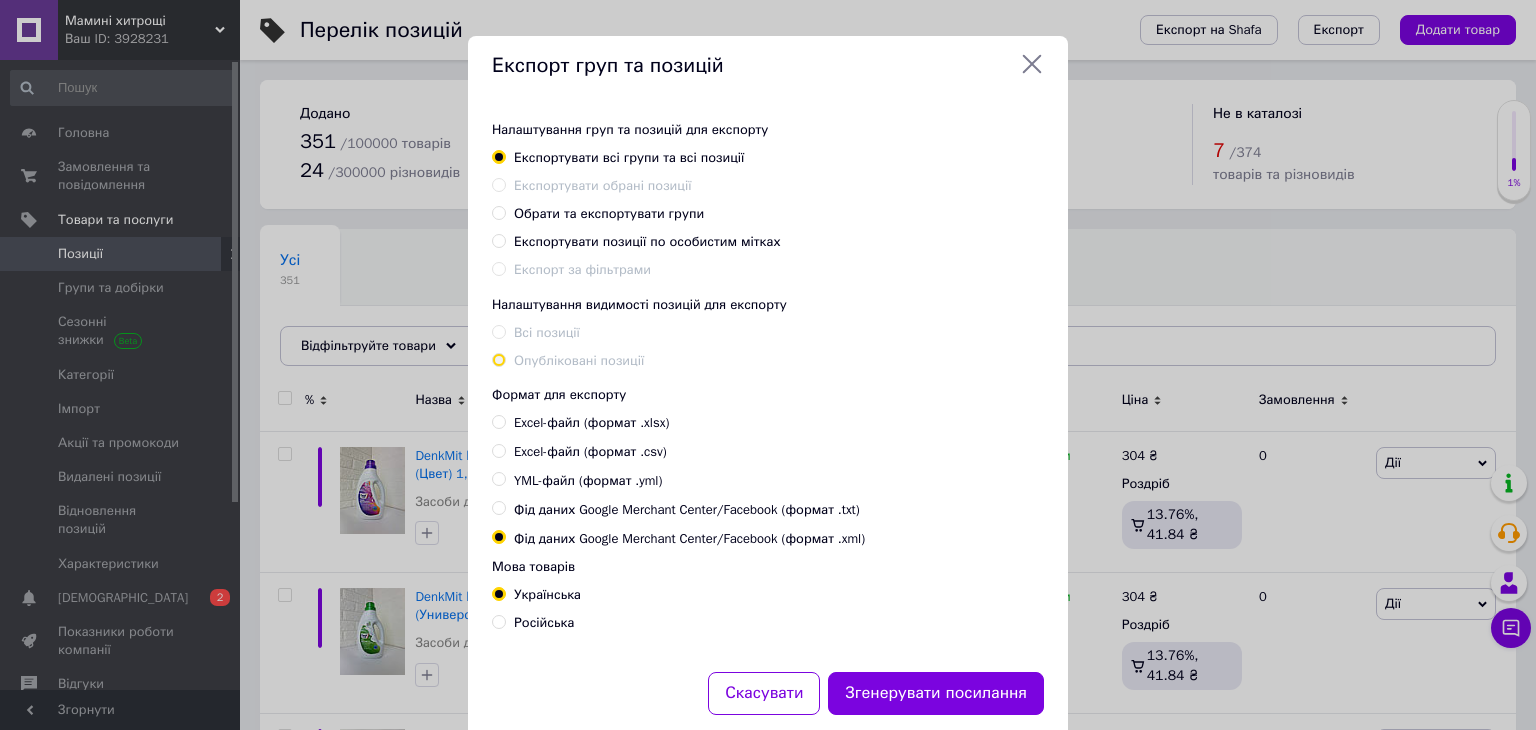 scroll, scrollTop: 51, scrollLeft: 0, axis: vertical 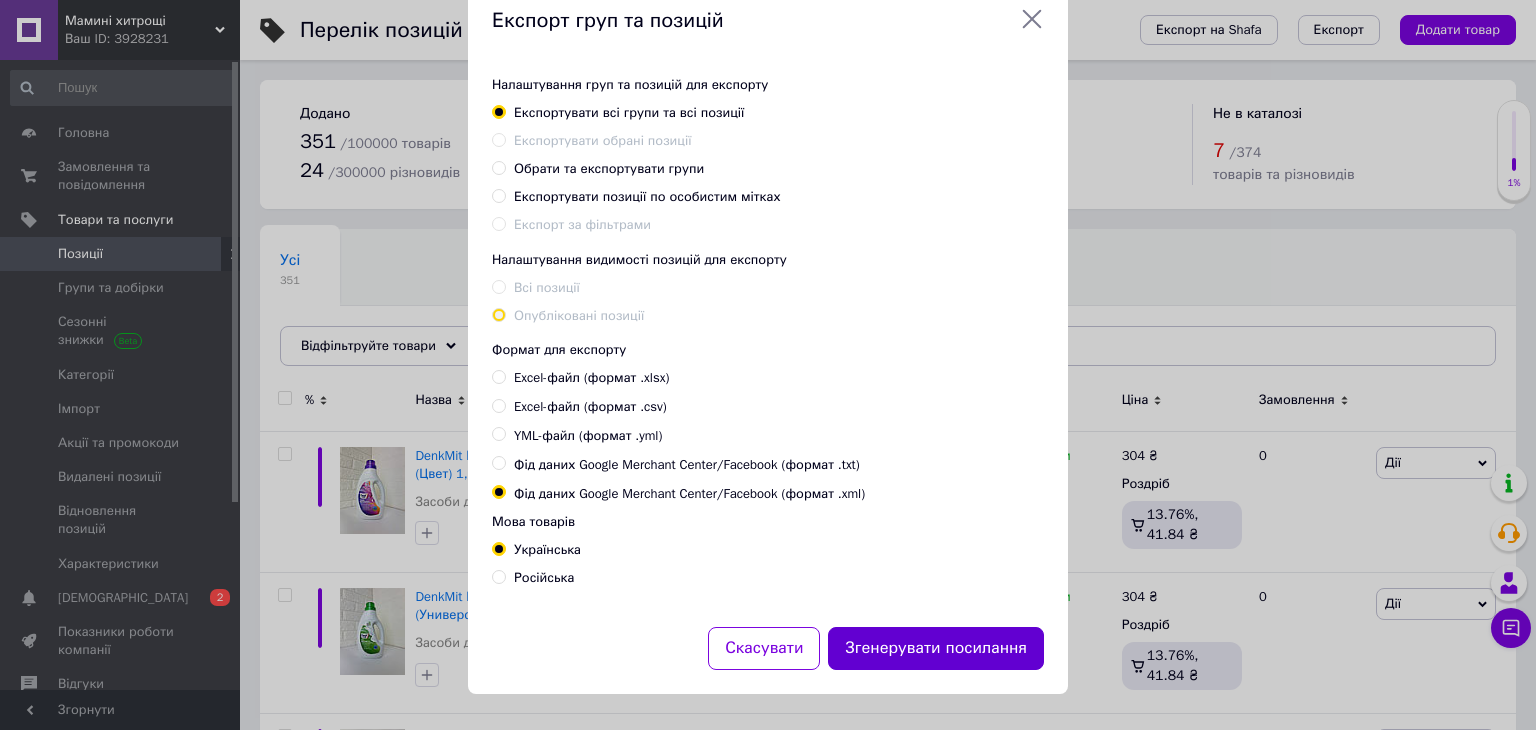 click on "Згенерувати посилання" at bounding box center [936, 648] 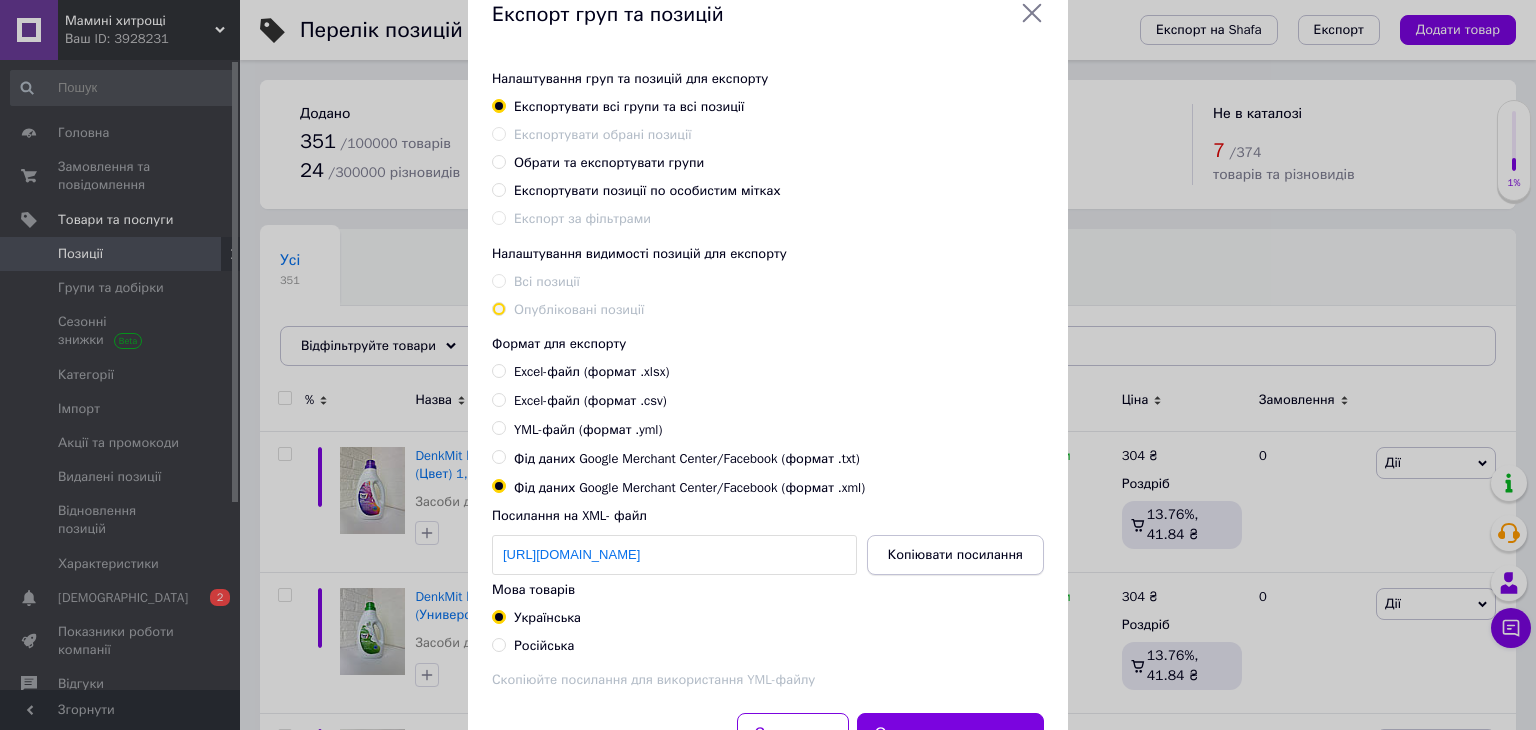 click on "Копіювати посилання" at bounding box center [955, 555] 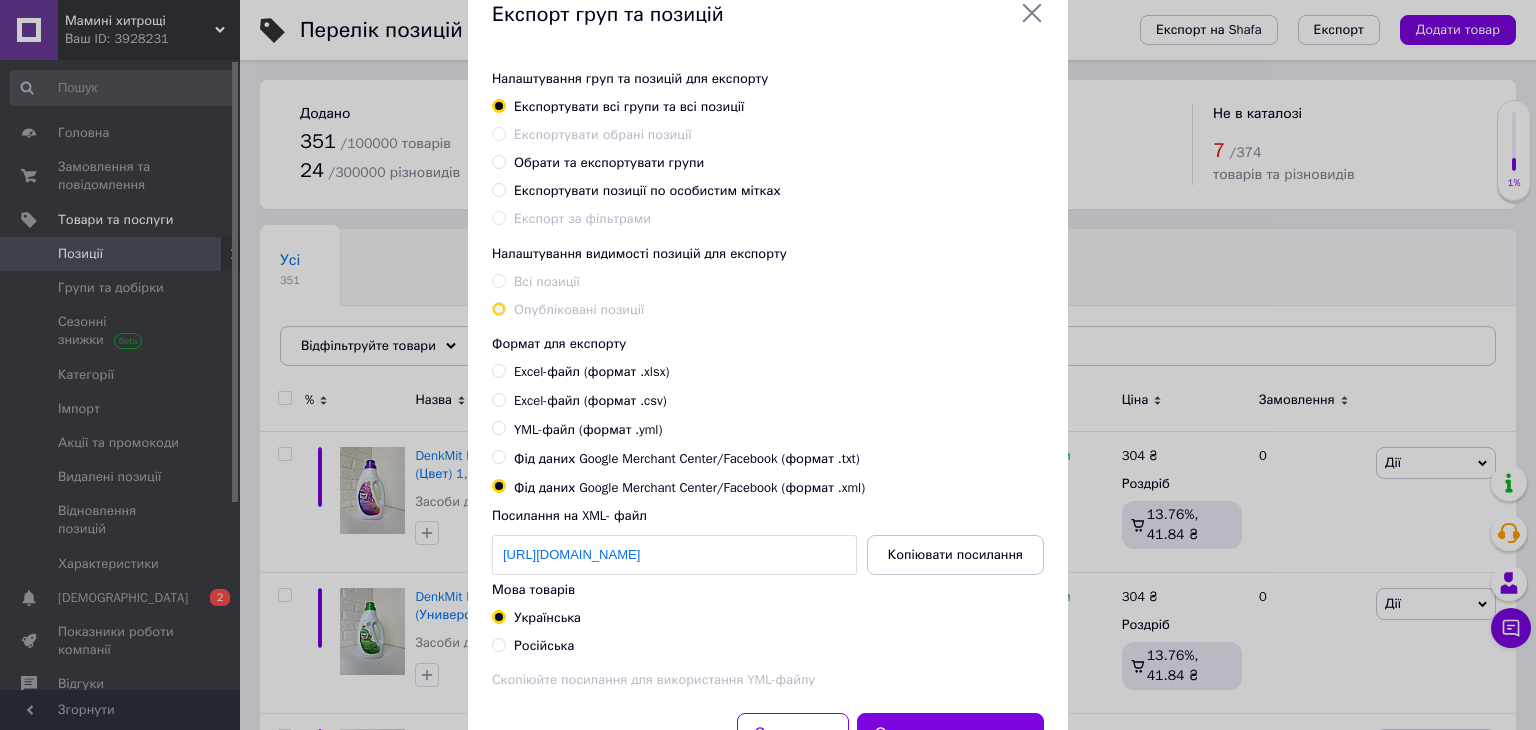 click on "YML-файл (формат .yml)" at bounding box center [498, 427] 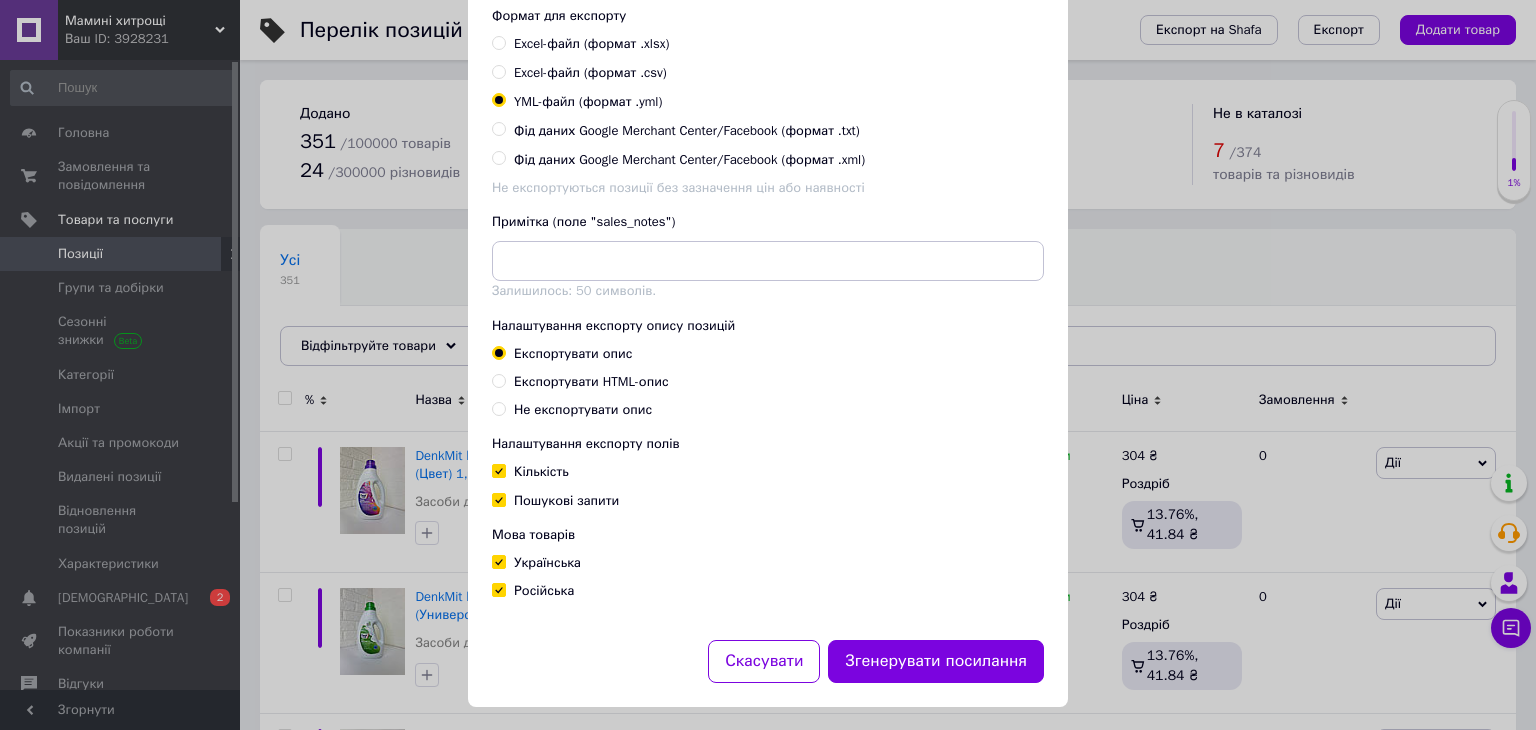 scroll, scrollTop: 396, scrollLeft: 0, axis: vertical 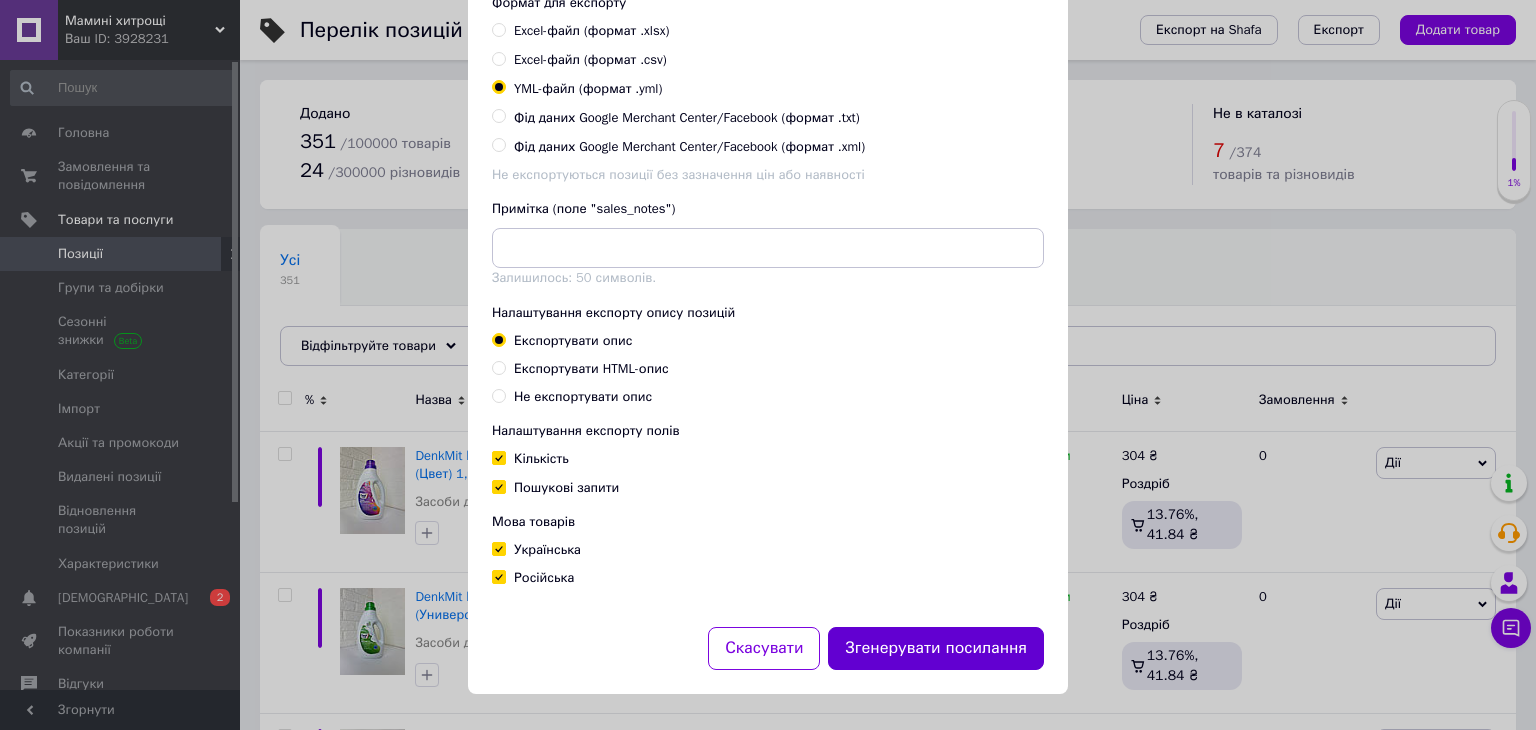 click on "Згенерувати посилання" at bounding box center (936, 648) 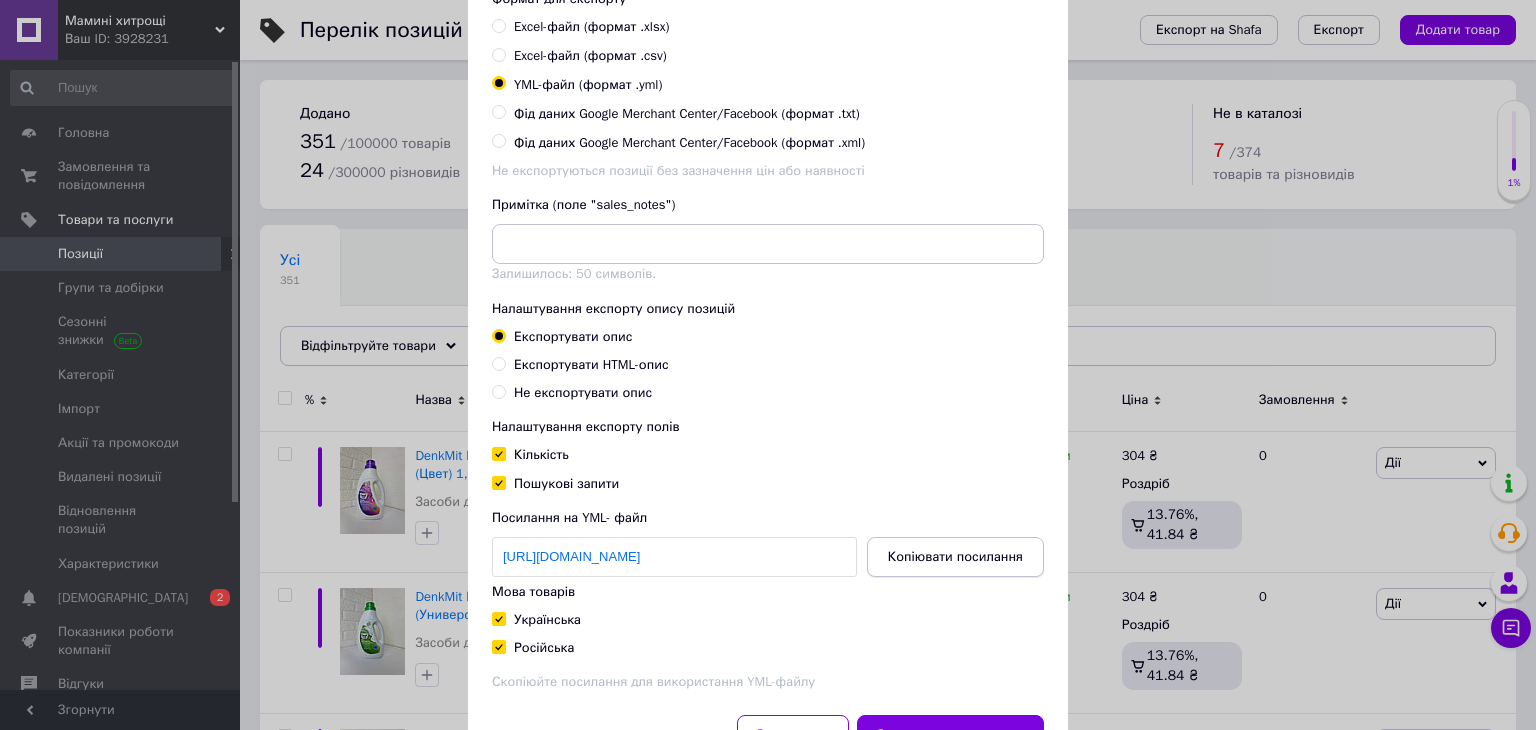 click on "Копіювати посилання" at bounding box center (955, 557) 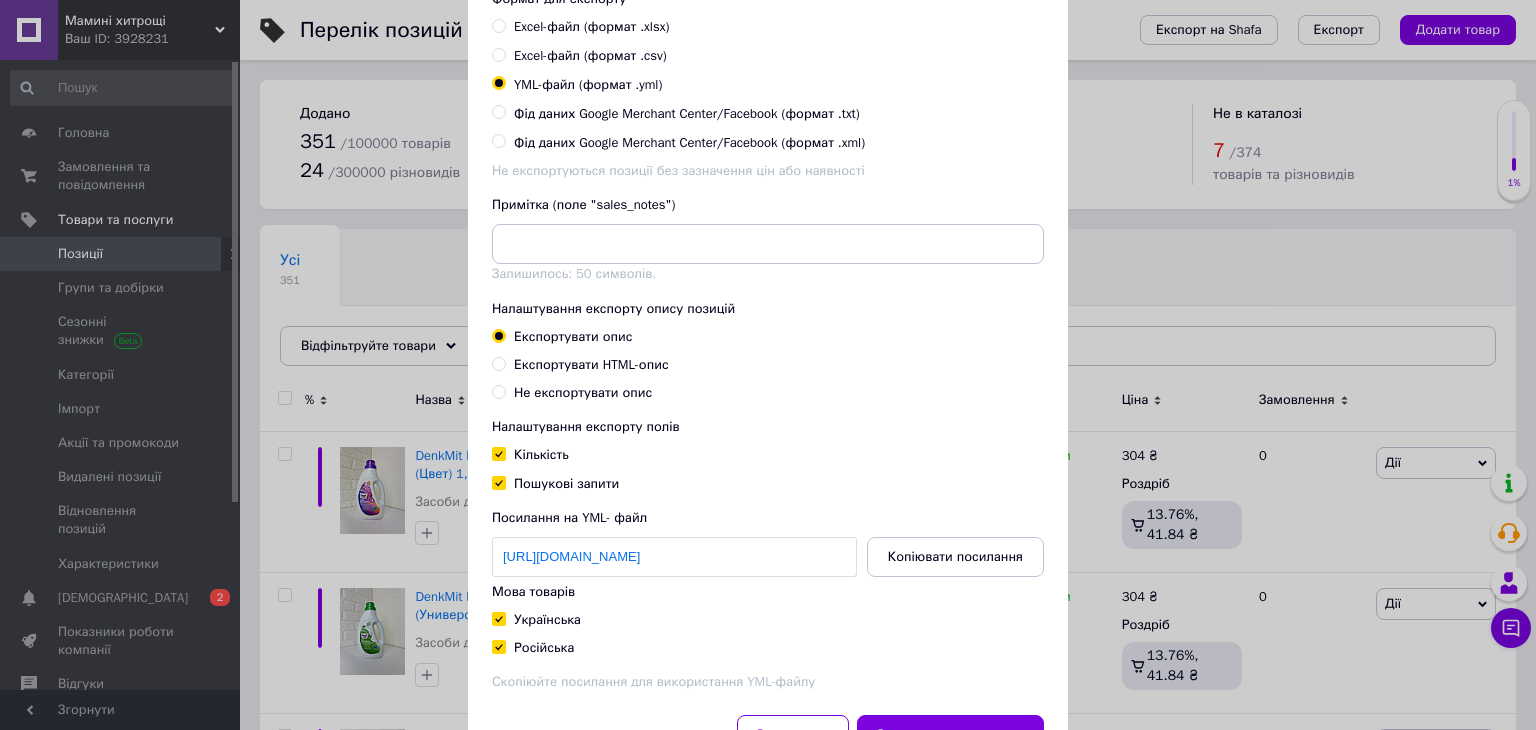 click on "Експортувати HTML-опис" at bounding box center [498, 363] 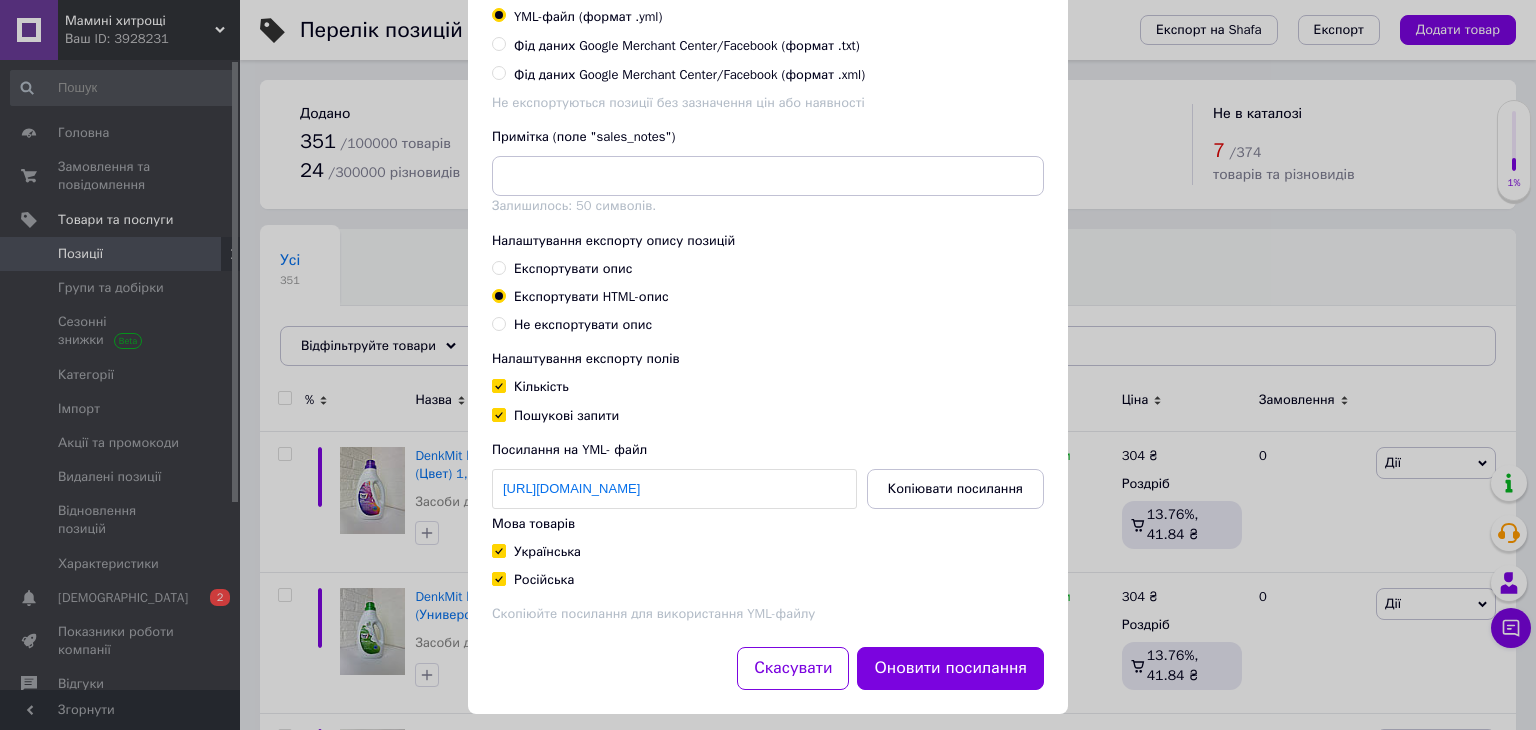 scroll, scrollTop: 484, scrollLeft: 0, axis: vertical 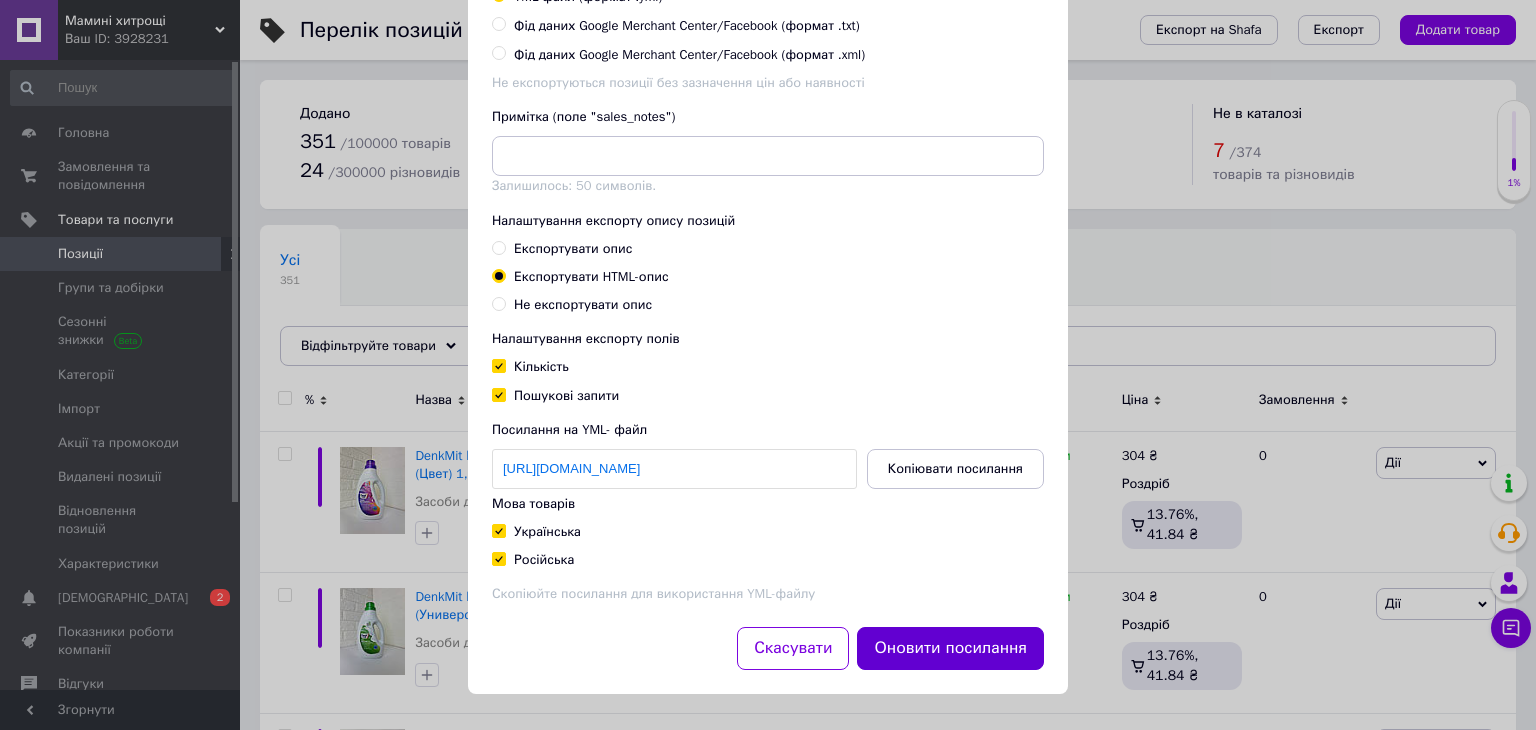 click on "Оновити посилання" at bounding box center (950, 648) 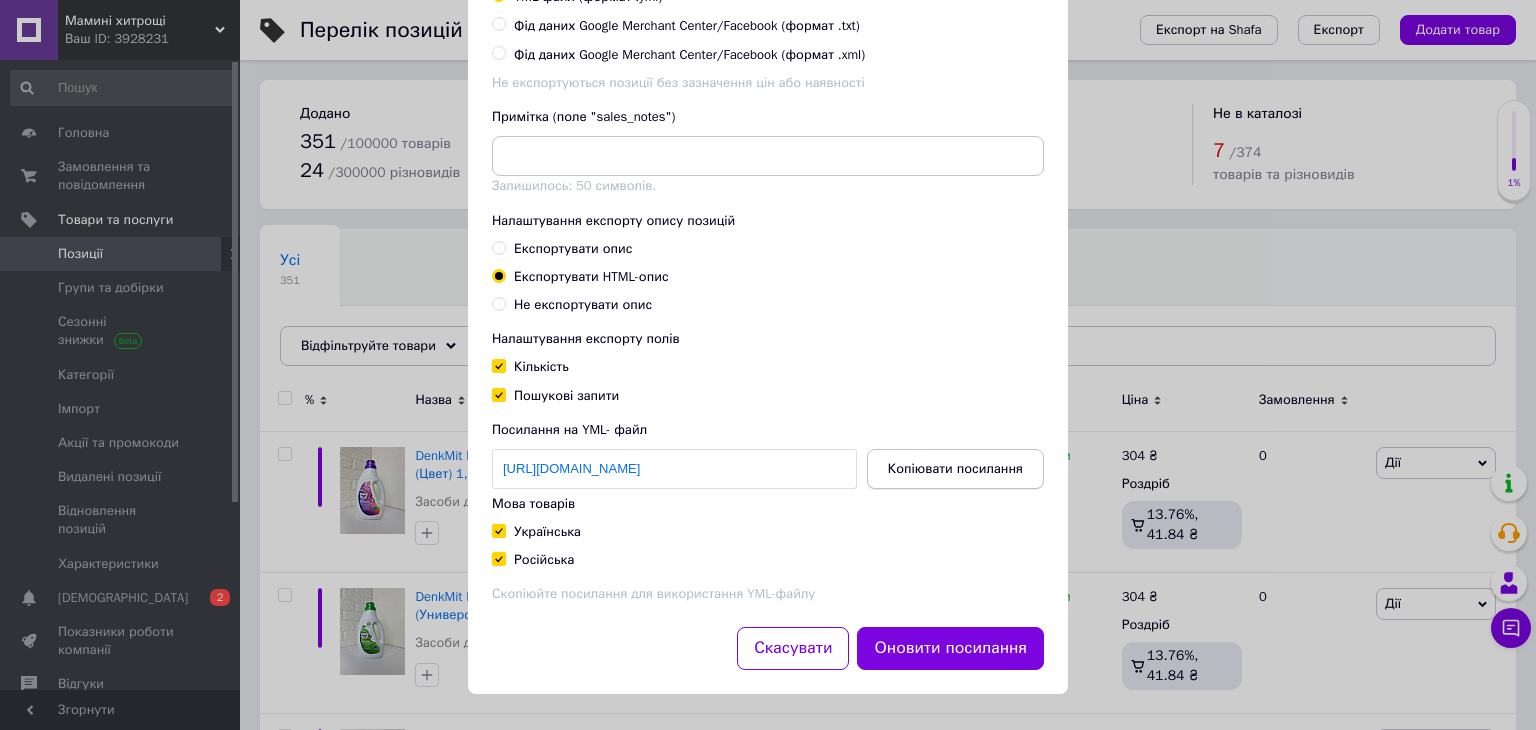 click on "Копіювати посилання" at bounding box center [955, 469] 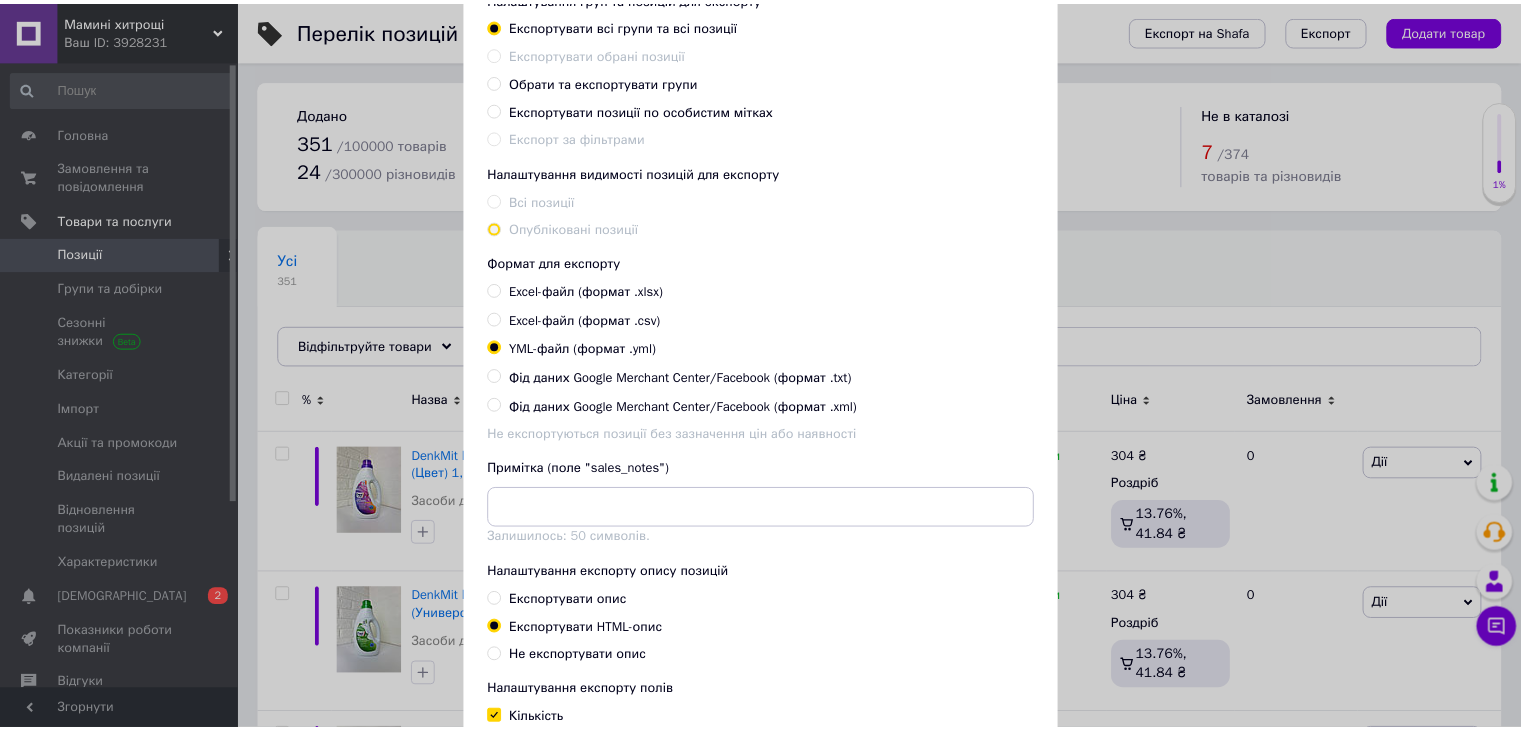 scroll, scrollTop: 0, scrollLeft: 0, axis: both 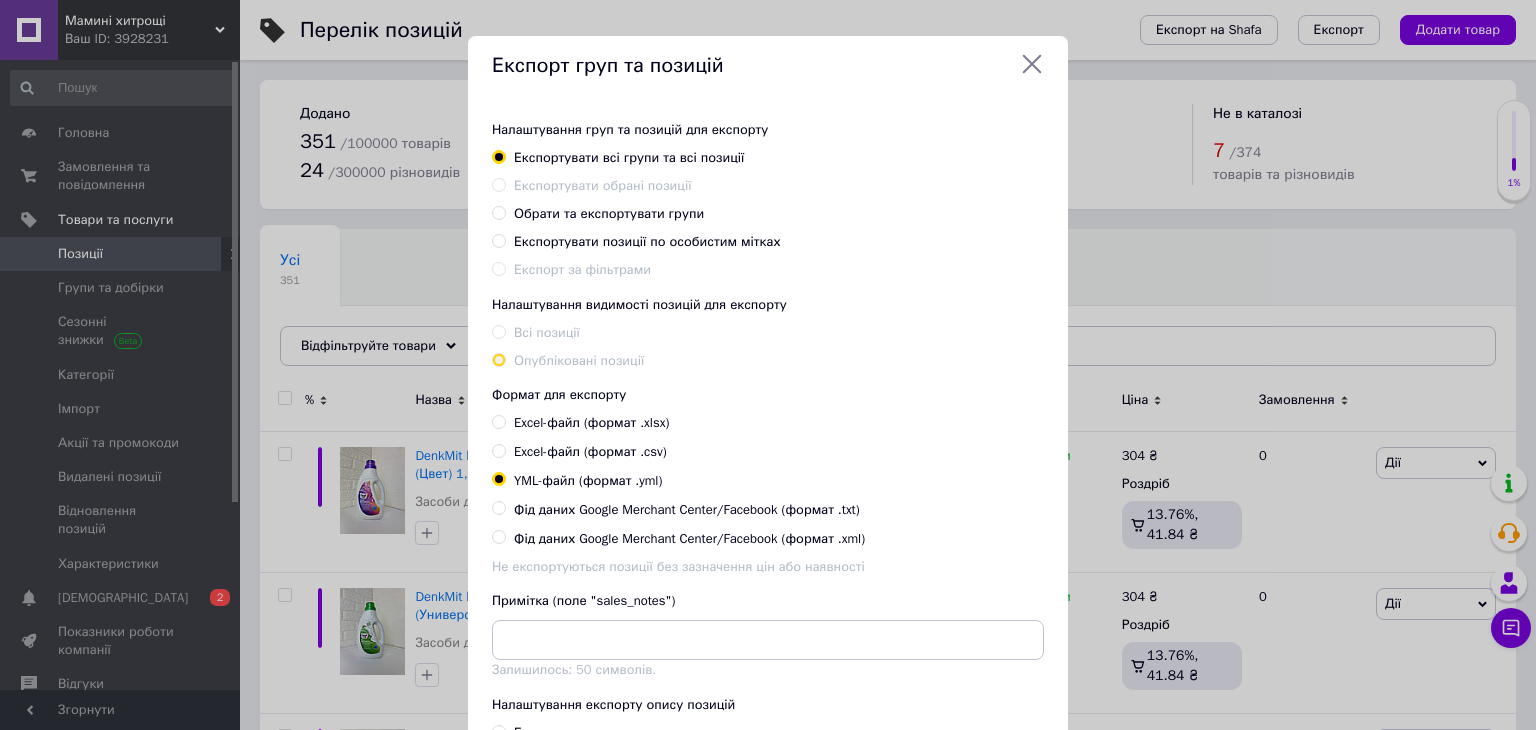 click 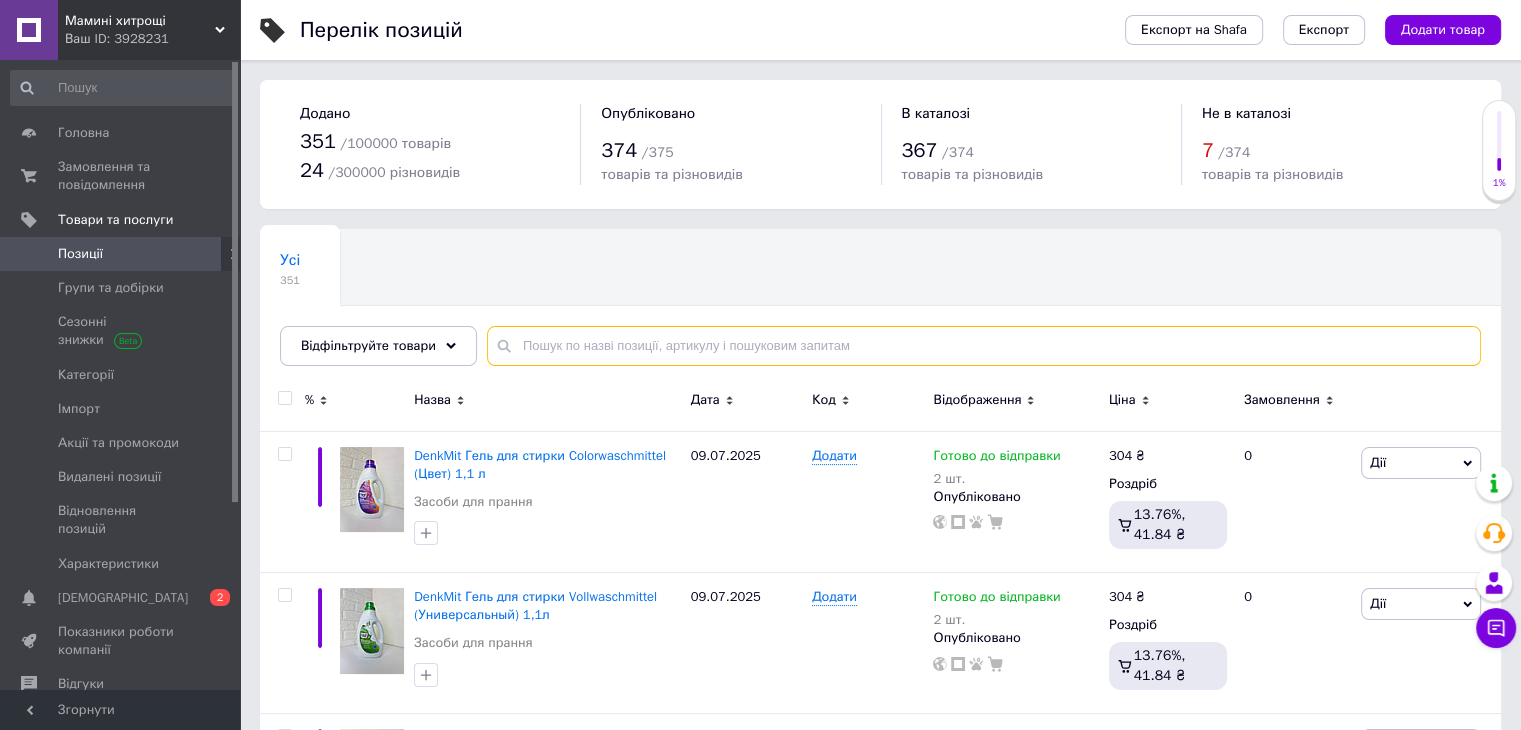 click at bounding box center (984, 346) 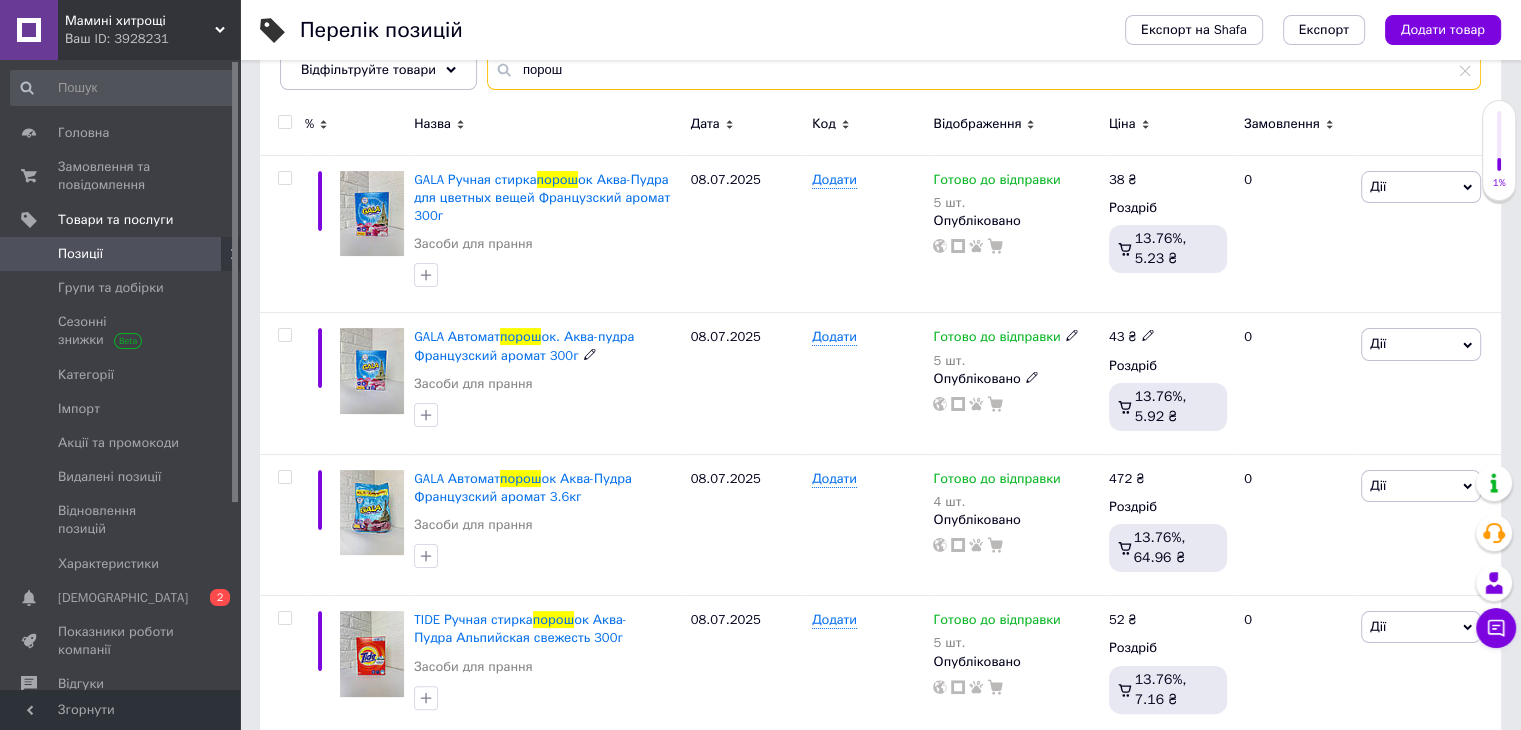 scroll, scrollTop: 341, scrollLeft: 0, axis: vertical 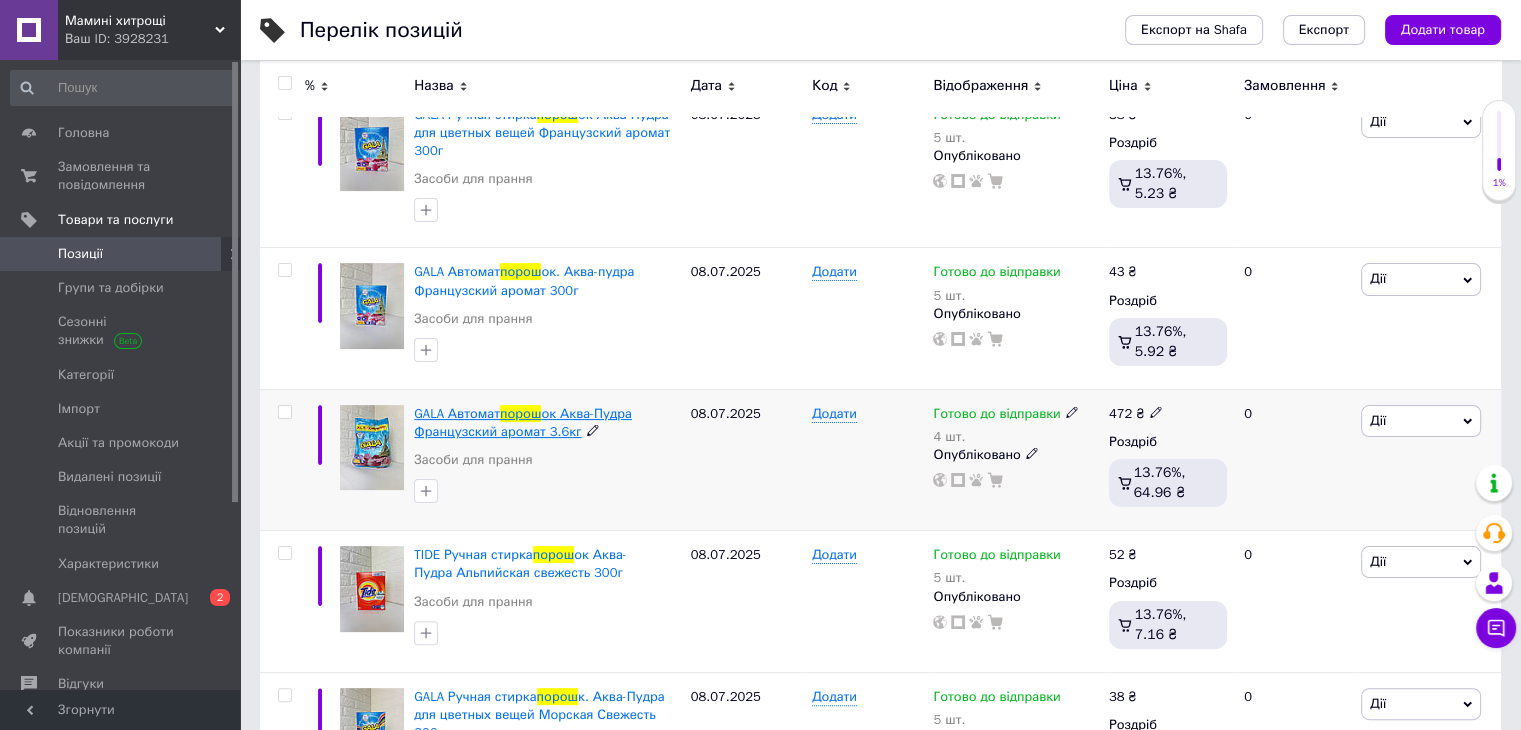 type on "порош" 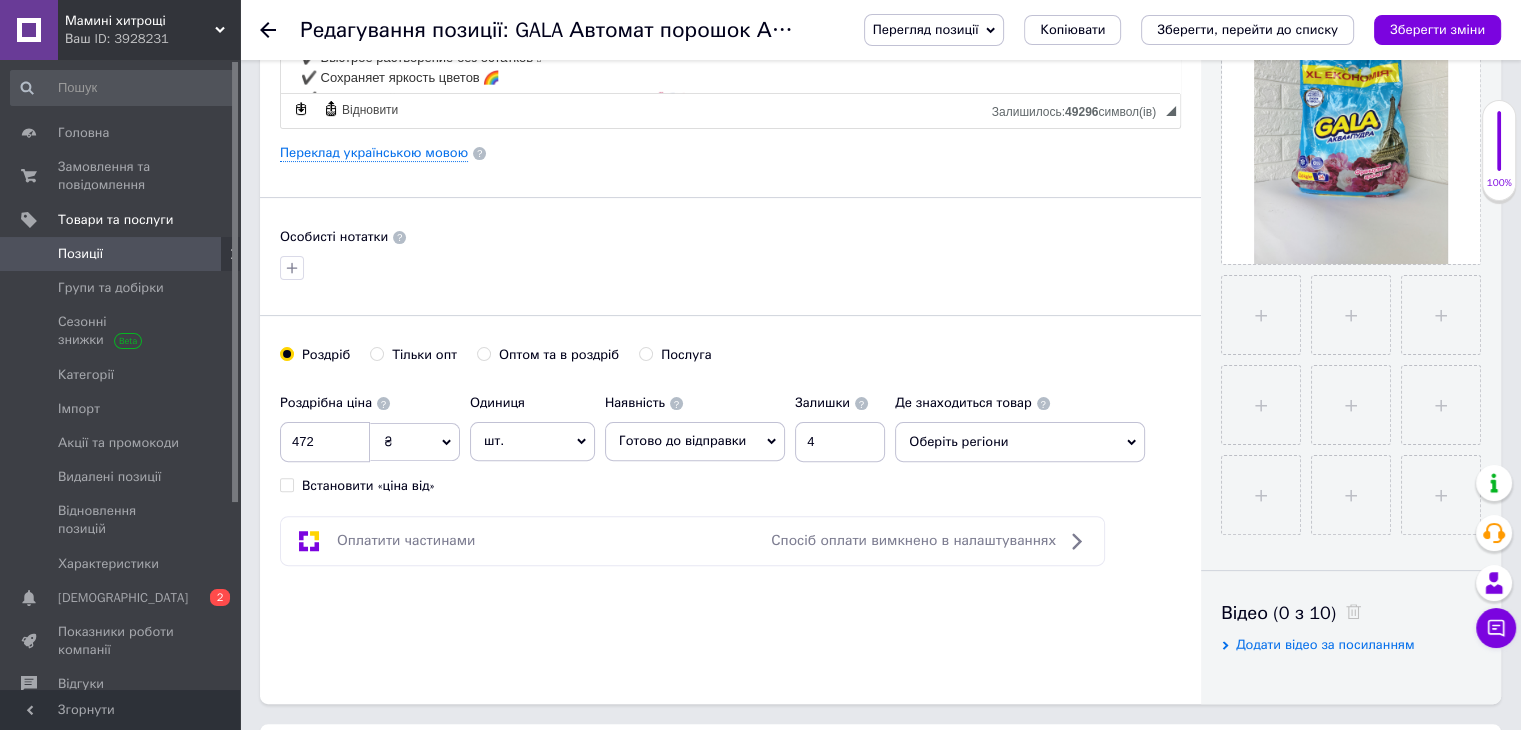 scroll, scrollTop: 500, scrollLeft: 0, axis: vertical 